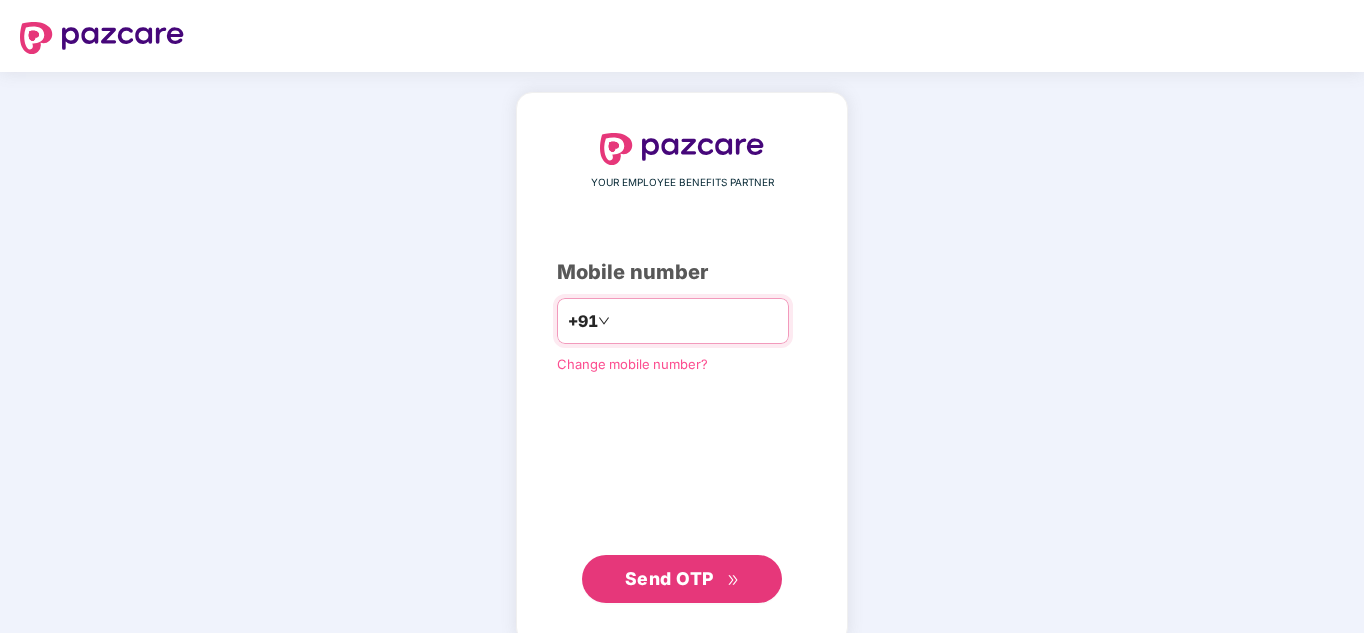 scroll, scrollTop: 0, scrollLeft: 0, axis: both 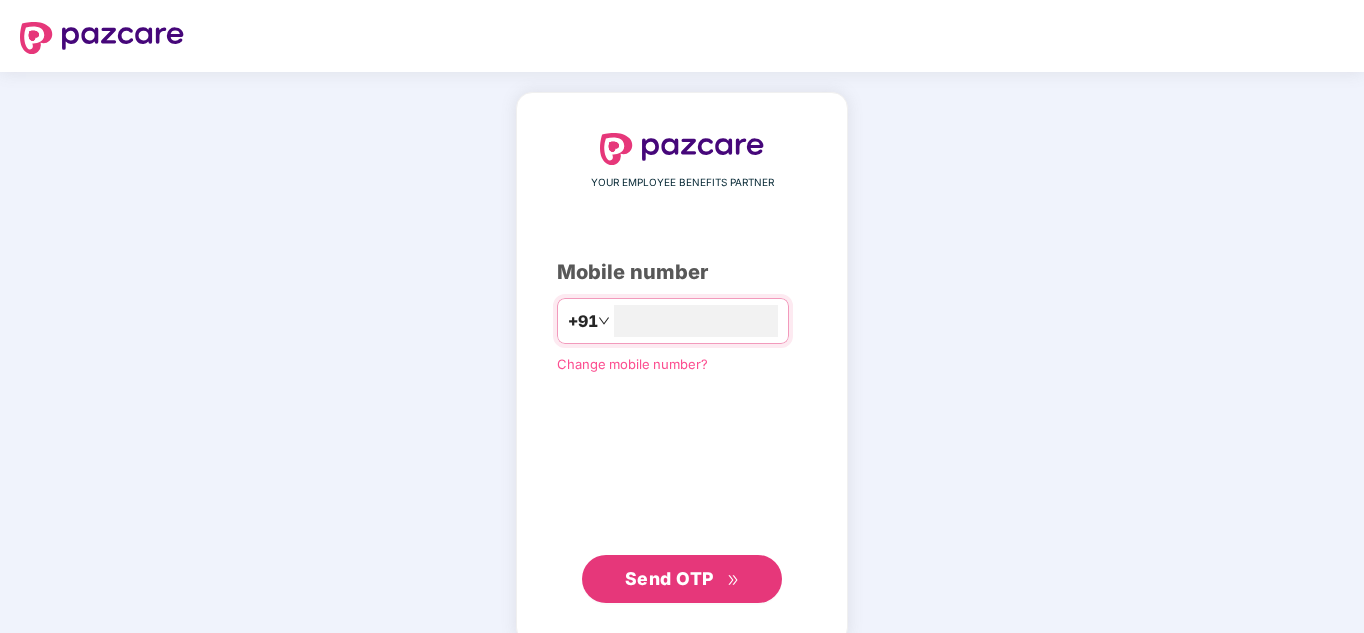 type on "**********" 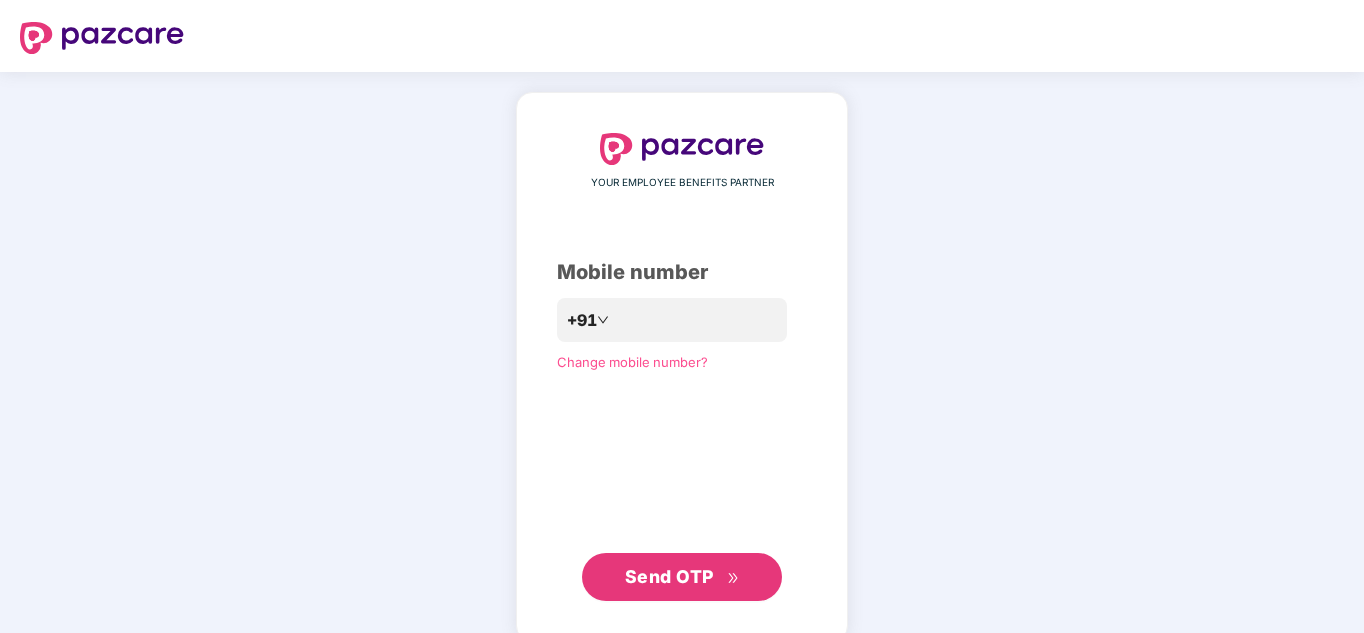 click on "Send OTP" at bounding box center (669, 576) 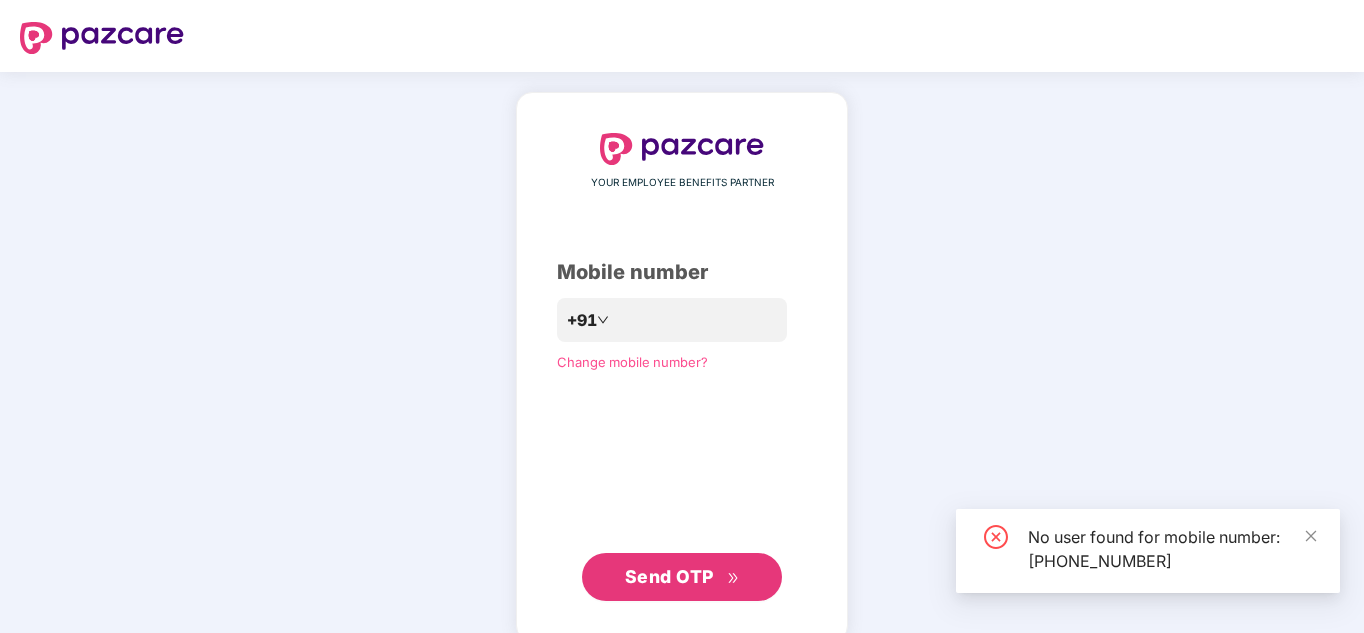 click on "Change mobile number?" at bounding box center [632, 362] 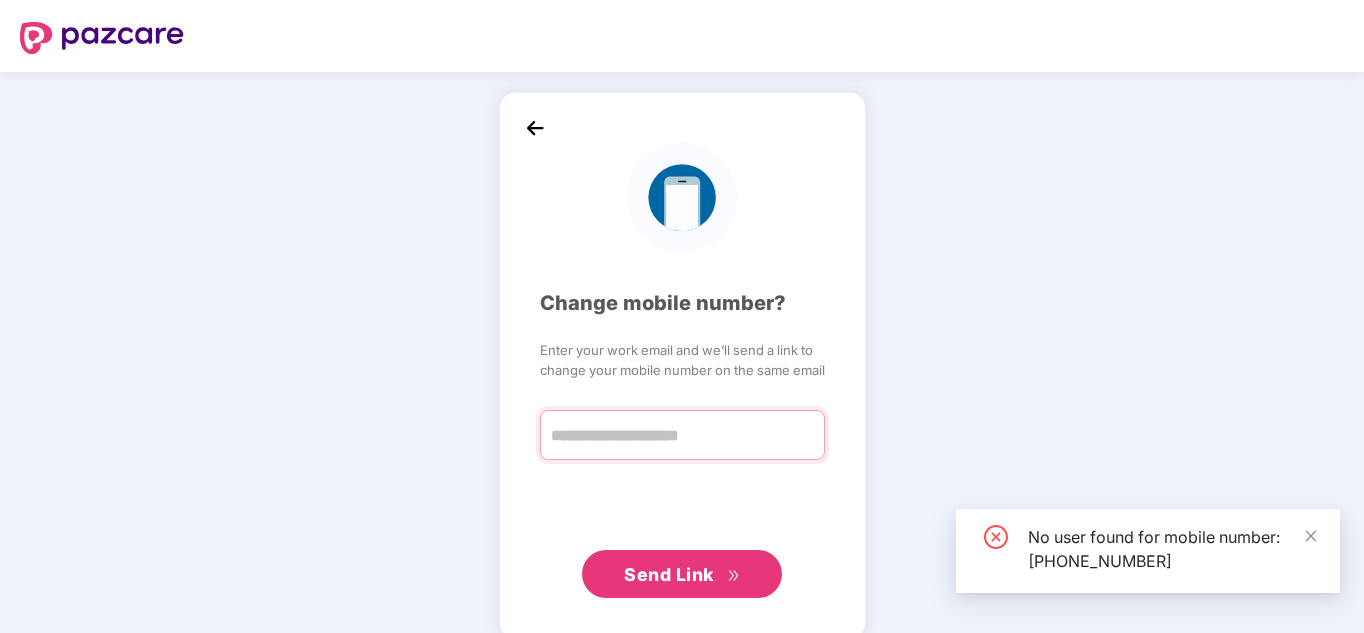 click at bounding box center [682, 435] 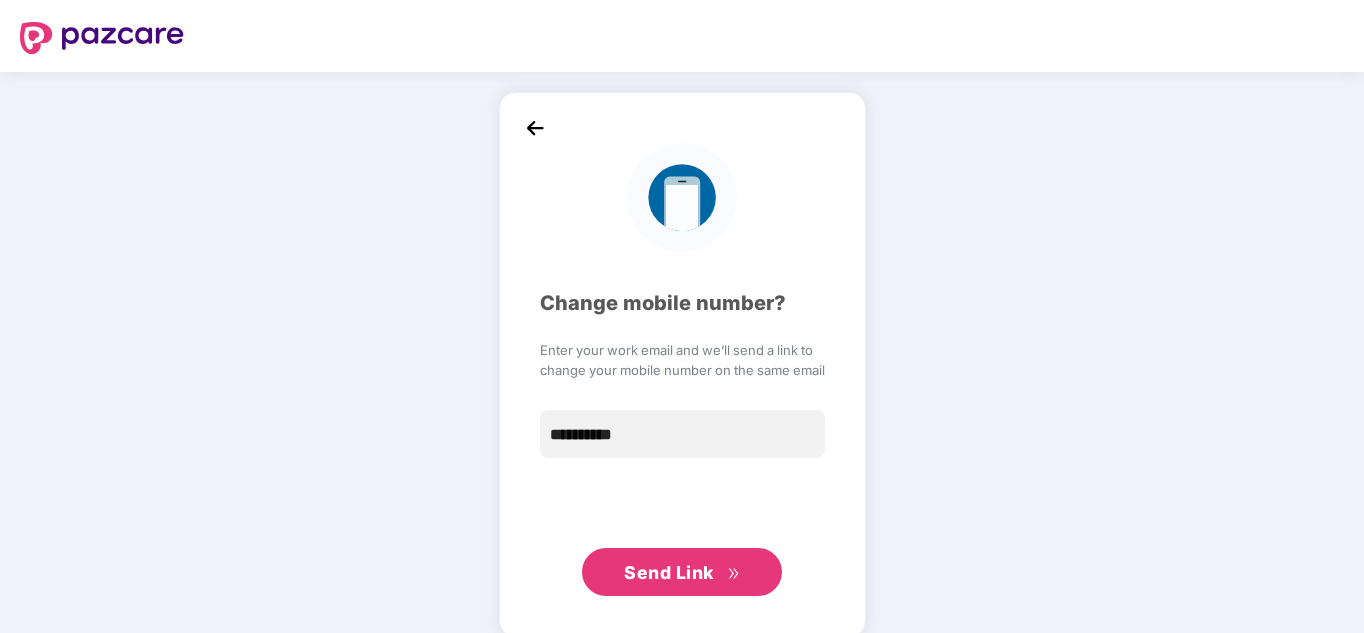 type on "**********" 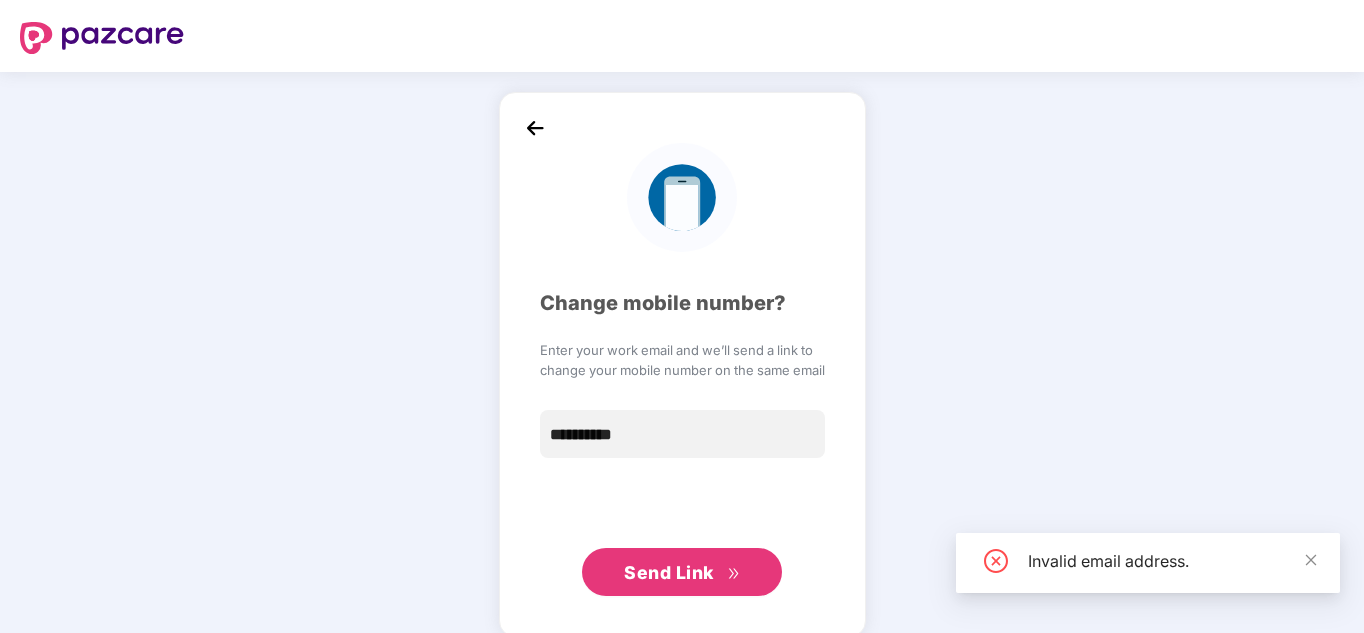 click on "Send Link" at bounding box center [669, 572] 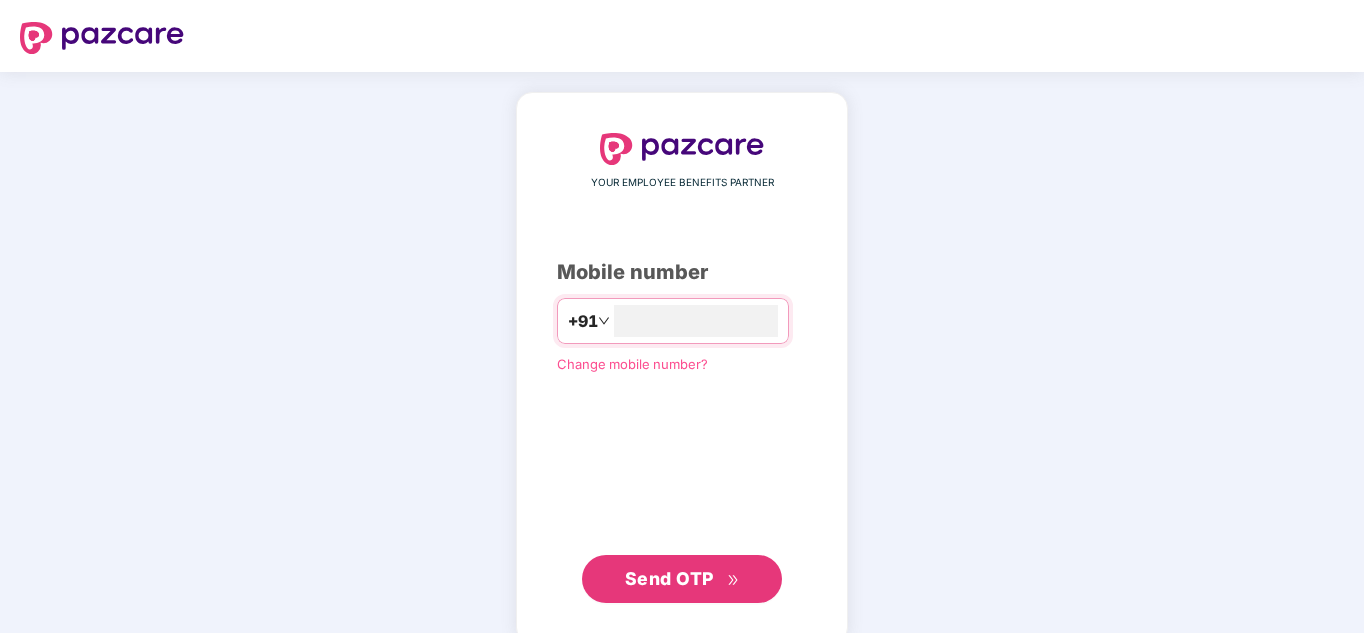 type on "**********" 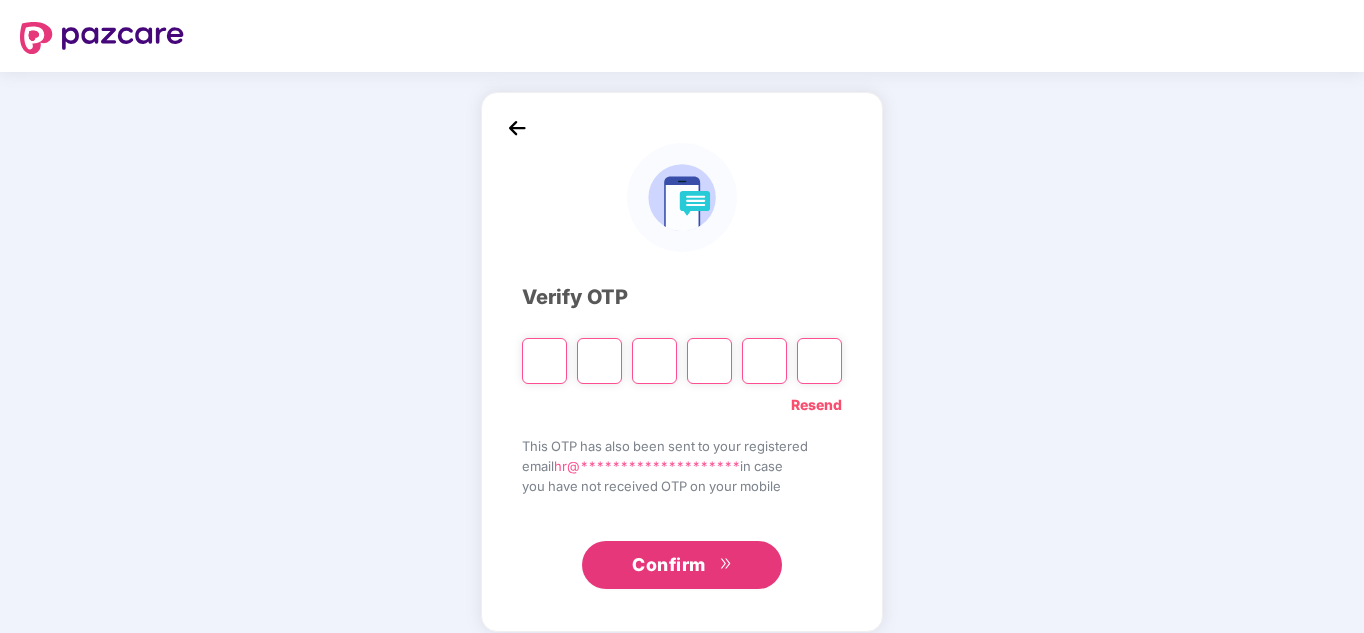 type on "*" 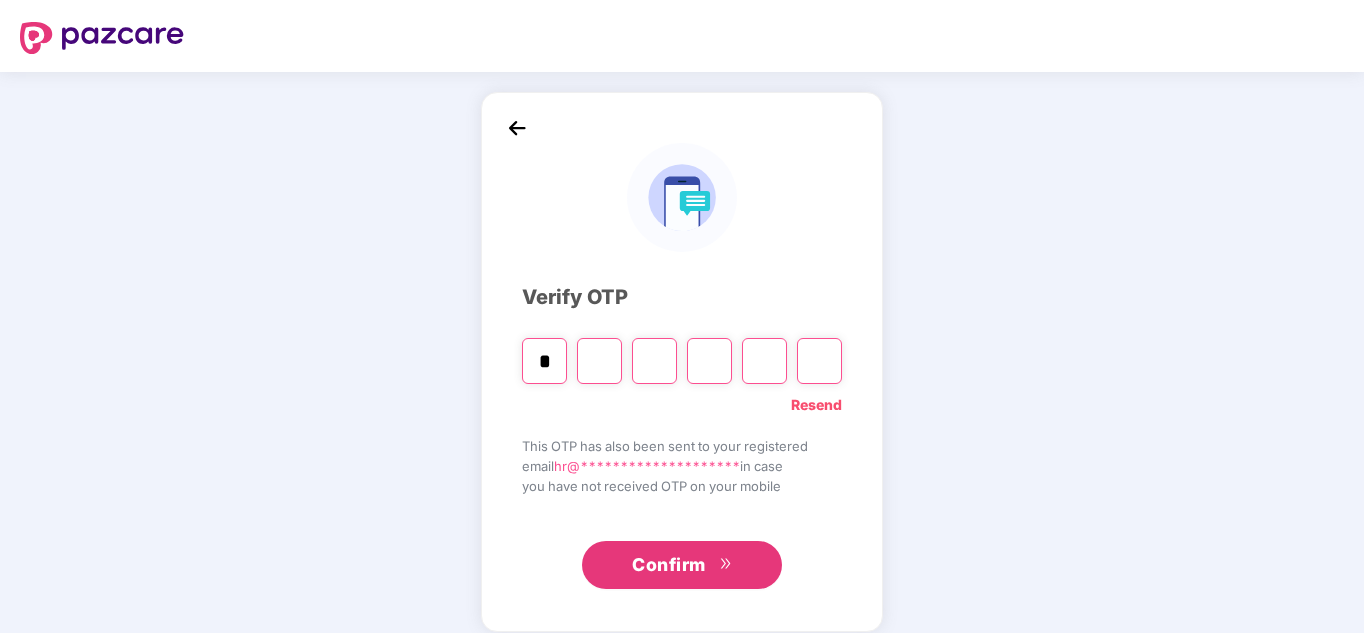 type on "*" 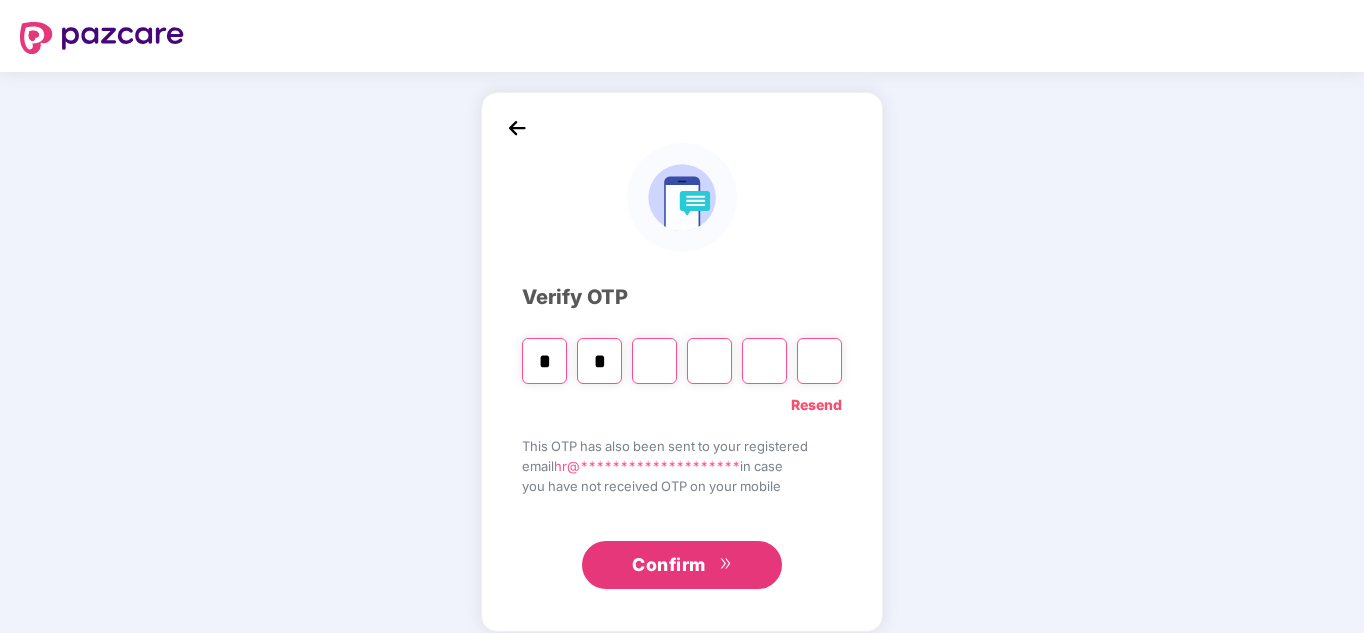 type on "*" 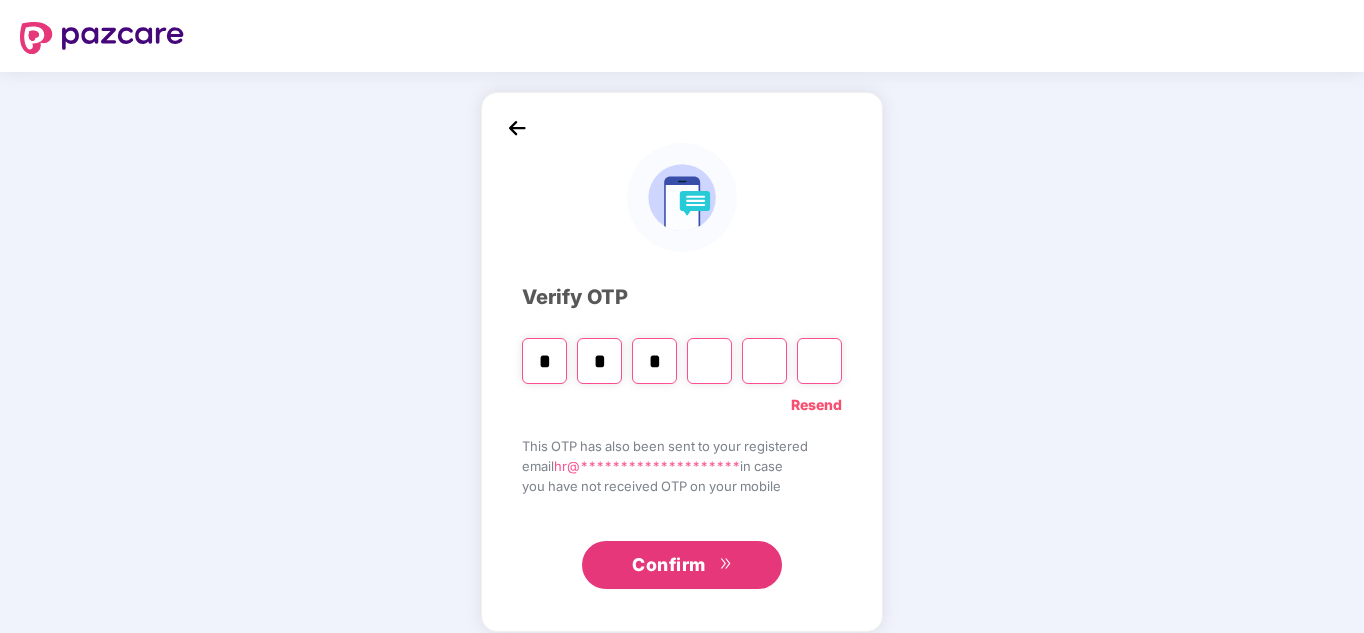 type on "*" 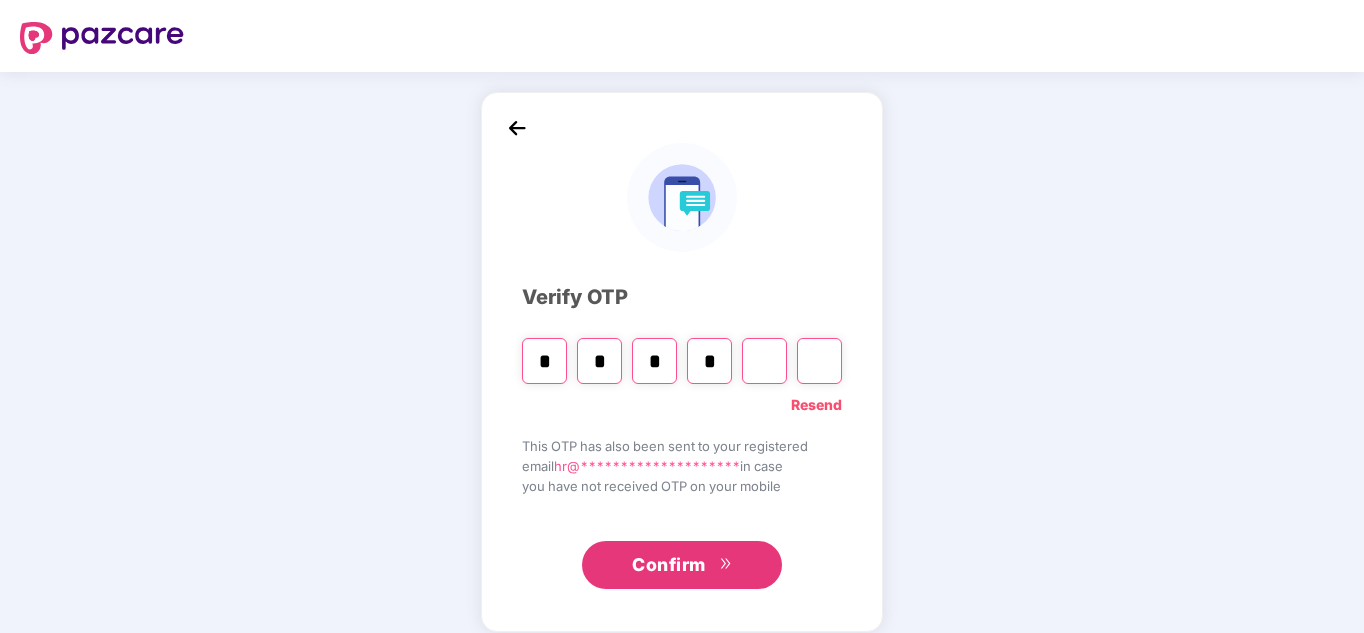 type on "*" 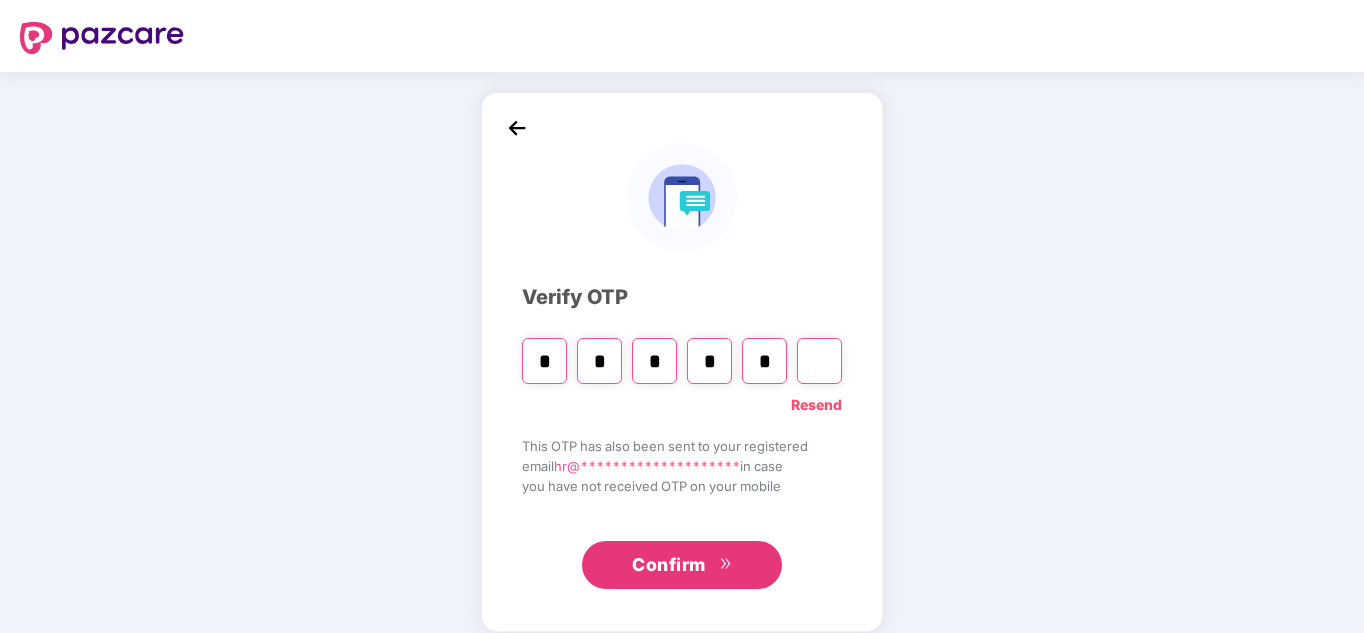 type on "*" 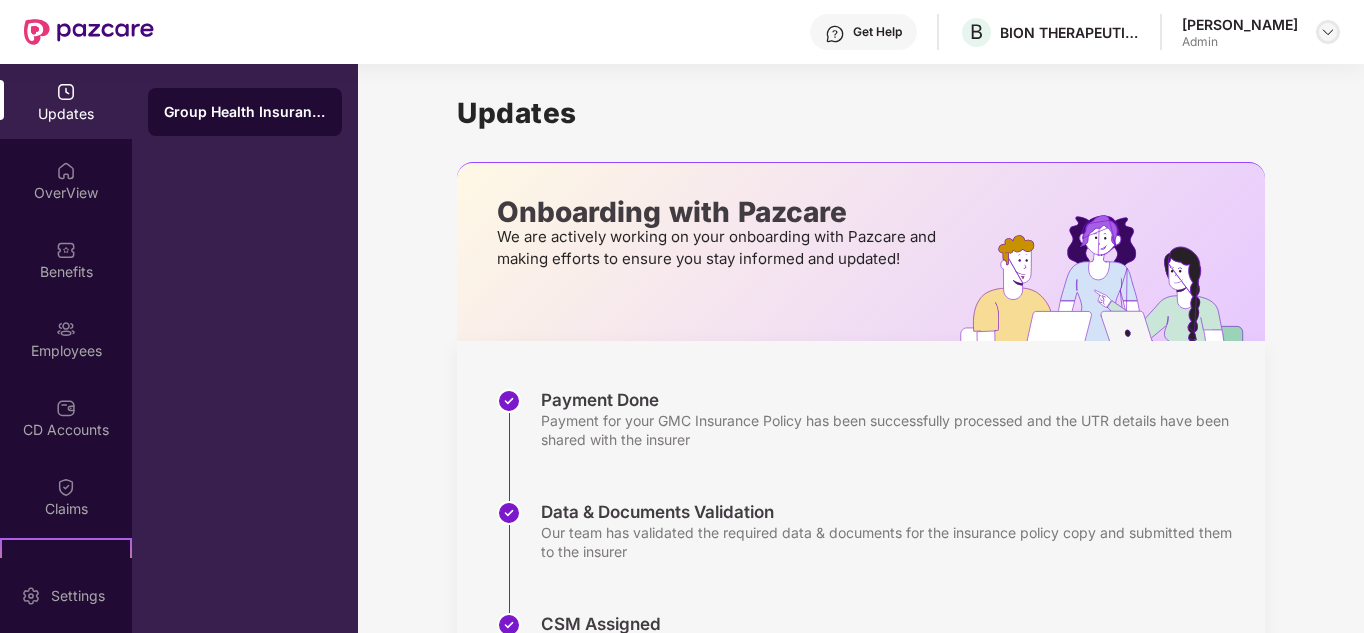 click at bounding box center (1328, 32) 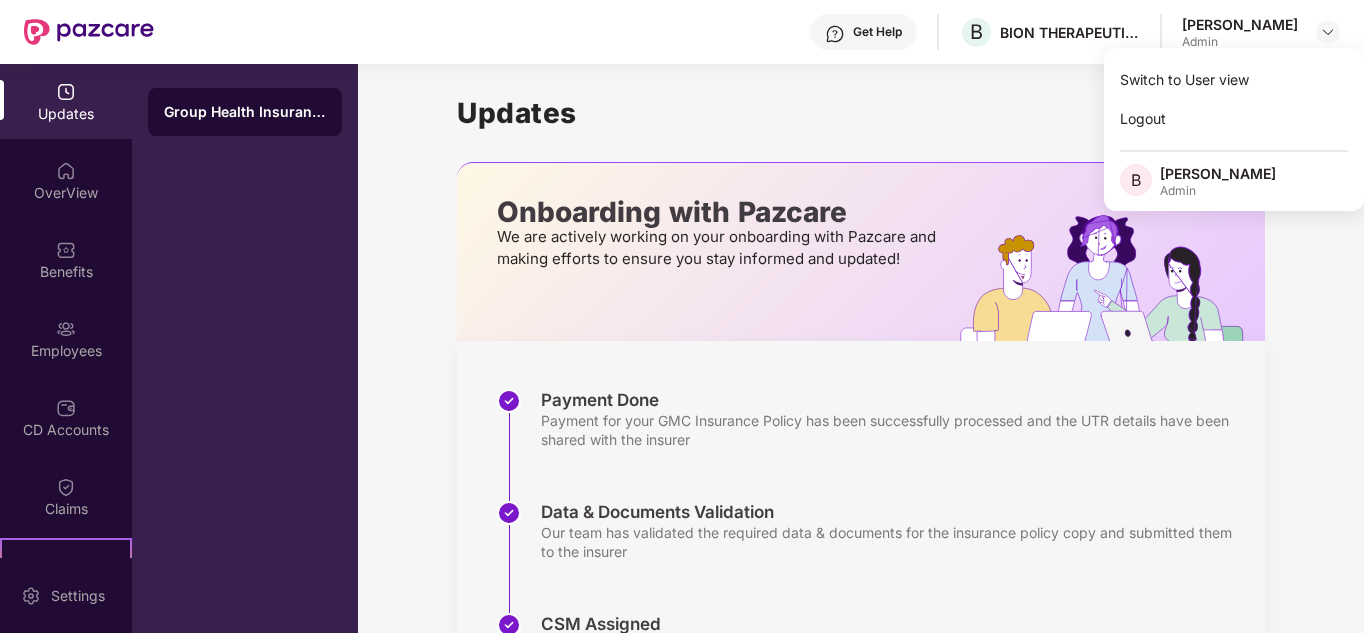 click on "Group Health Insurance" at bounding box center (245, 348) 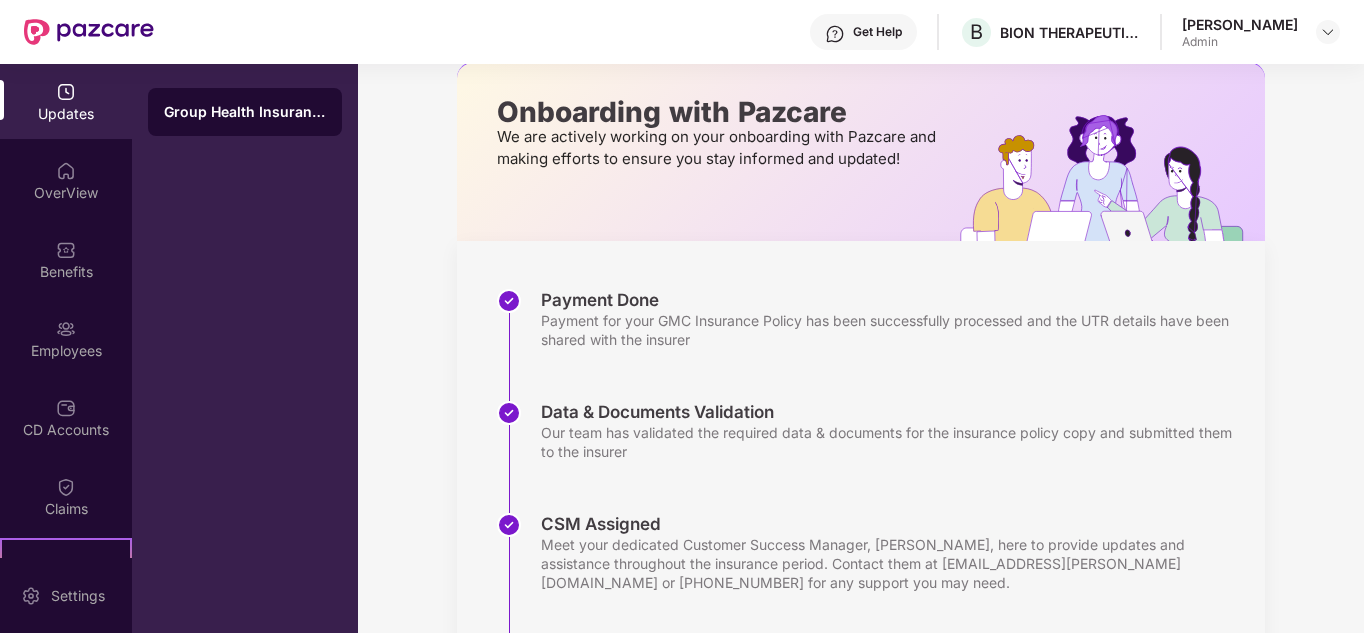 scroll, scrollTop: 0, scrollLeft: 0, axis: both 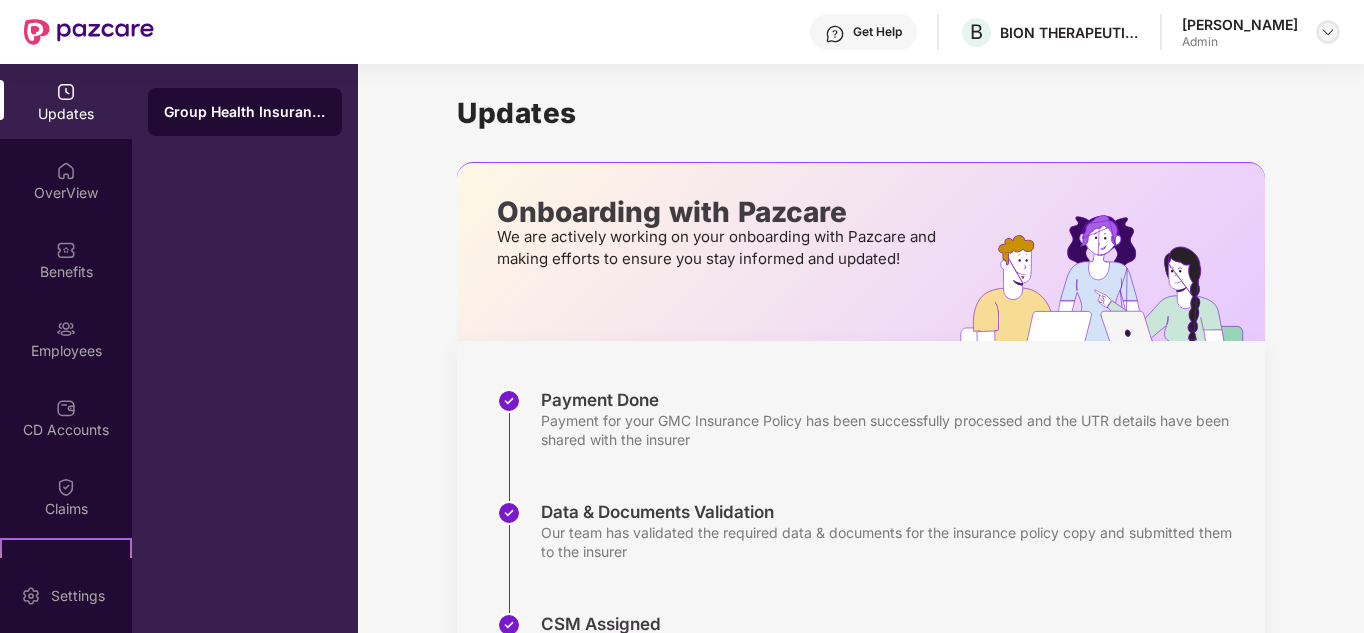 click at bounding box center (1328, 32) 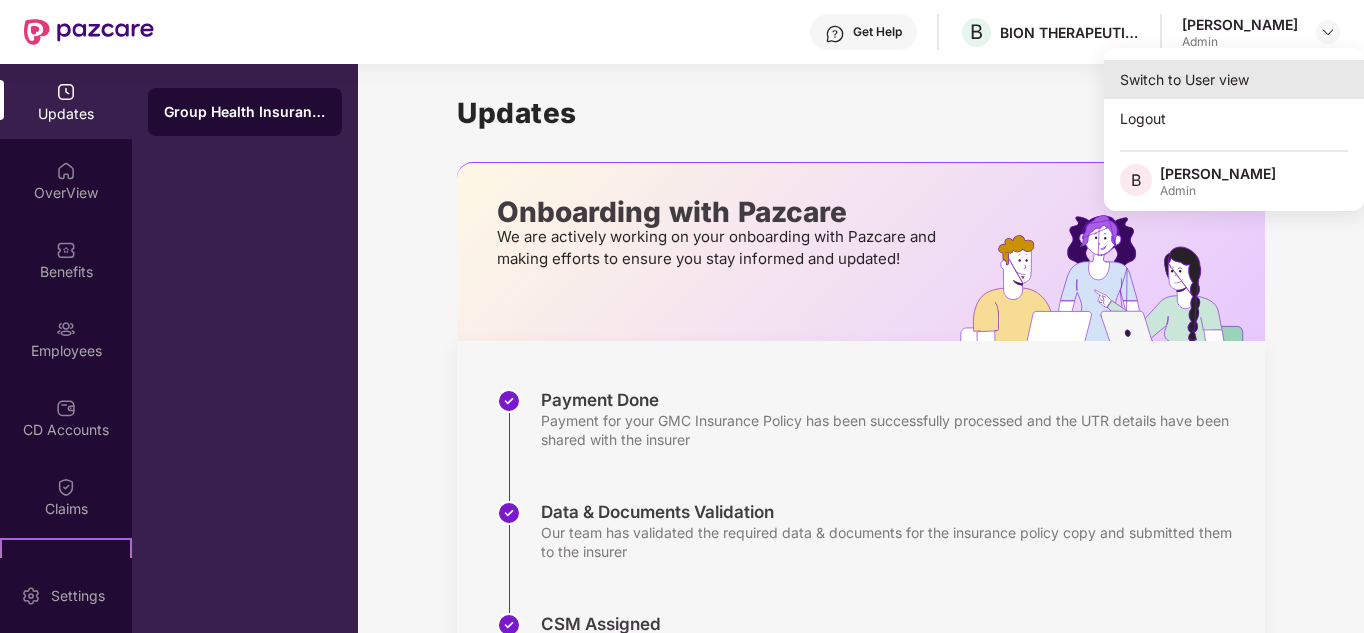 click on "Switch to User view" at bounding box center (1234, 79) 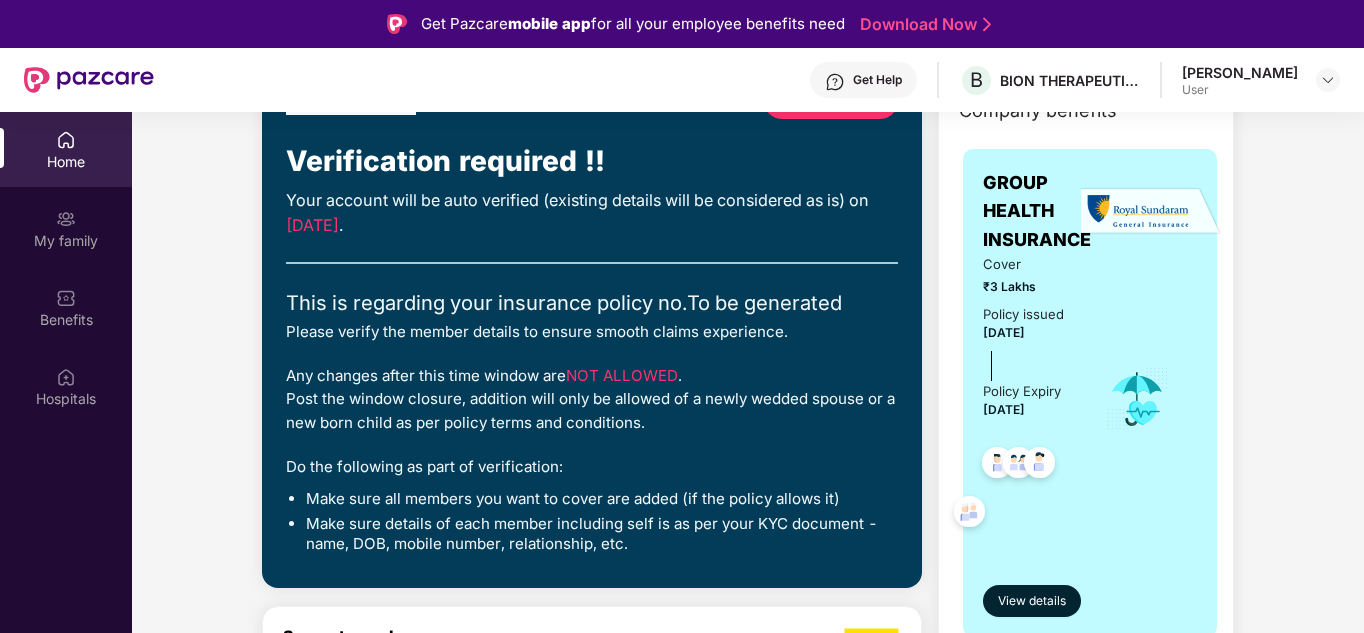 scroll, scrollTop: 300, scrollLeft: 0, axis: vertical 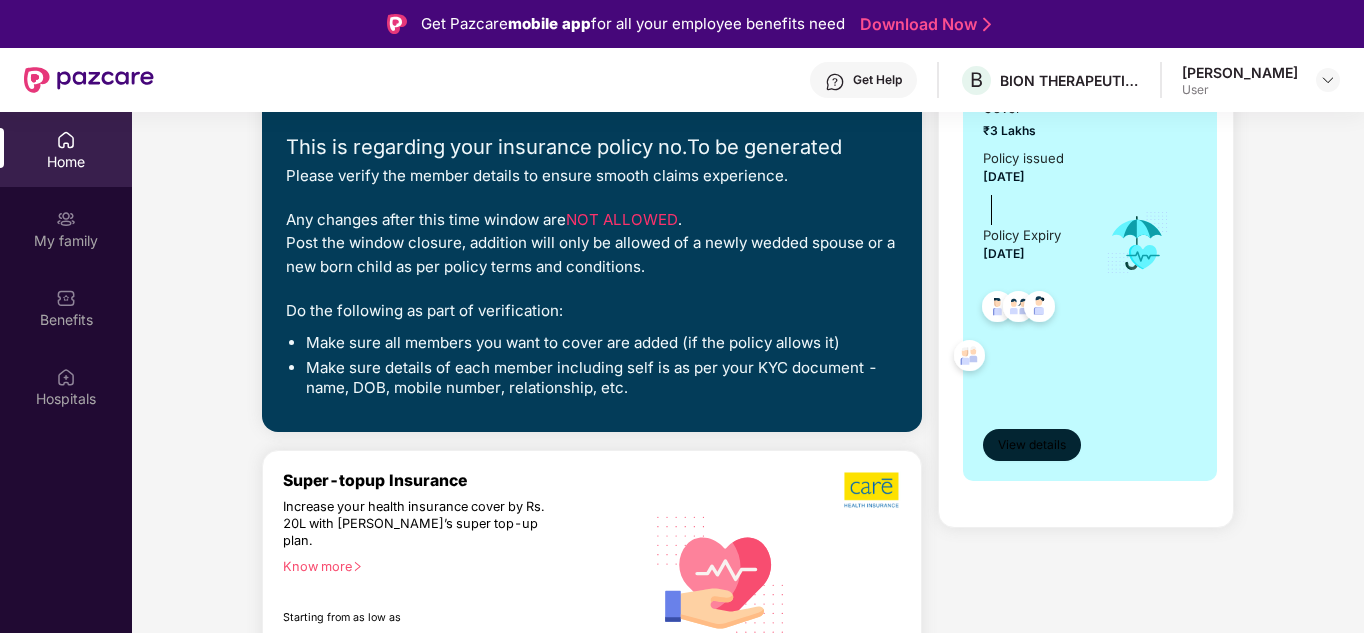 click on "View details" at bounding box center [1032, 445] 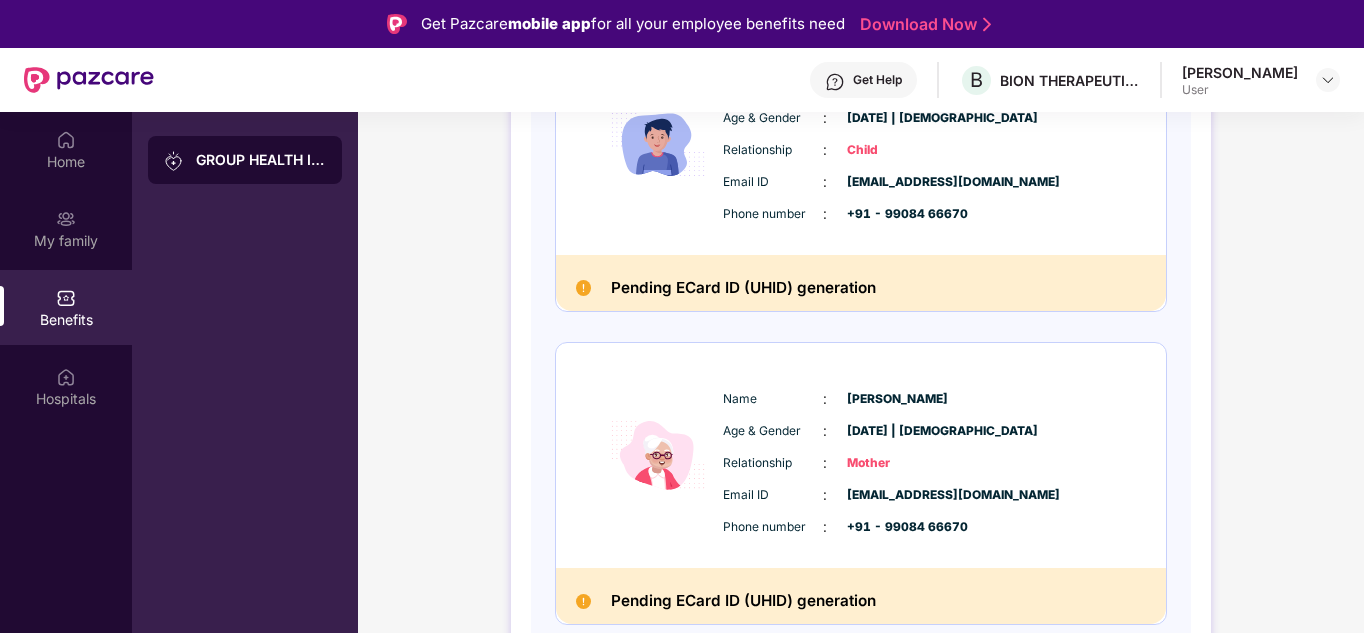 scroll, scrollTop: 1319, scrollLeft: 0, axis: vertical 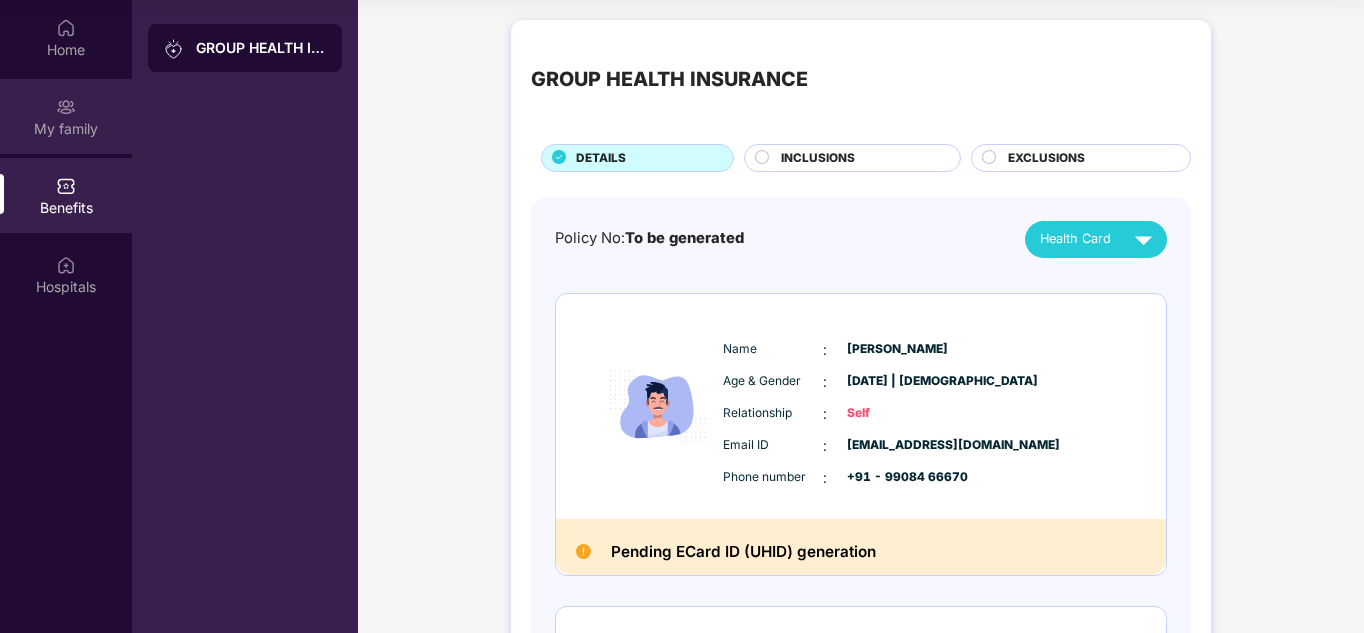 click on "My family" at bounding box center (66, 116) 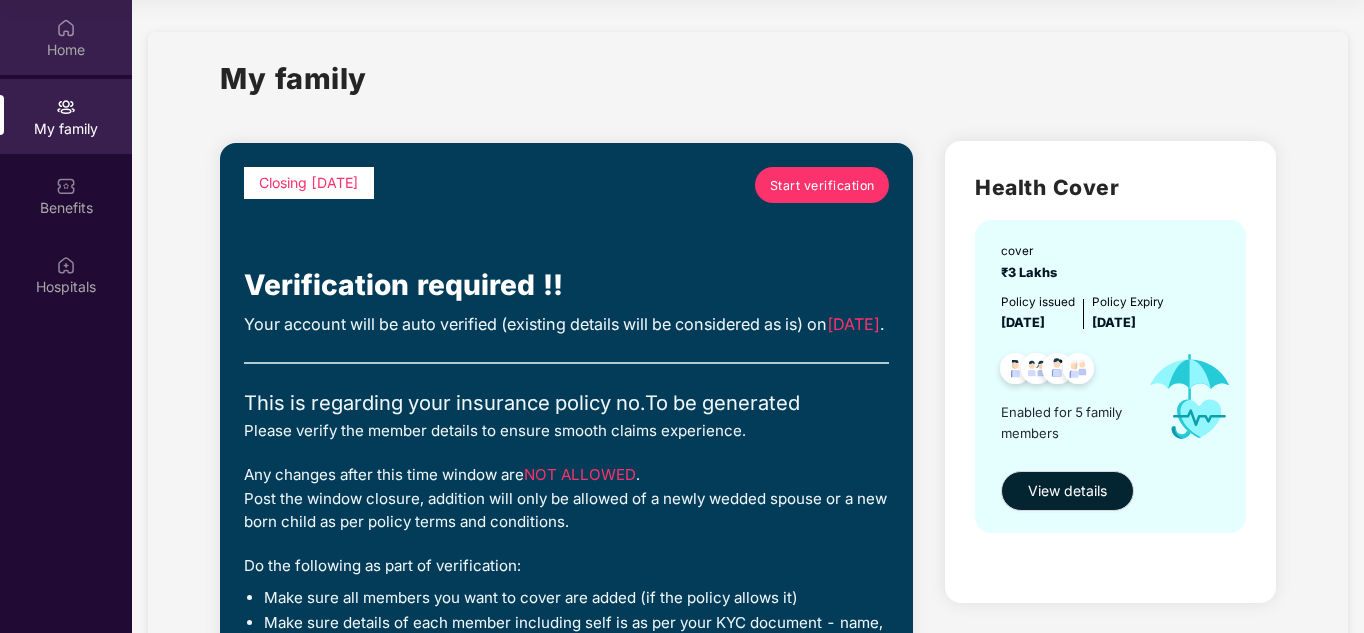 click on "Home" at bounding box center (66, 50) 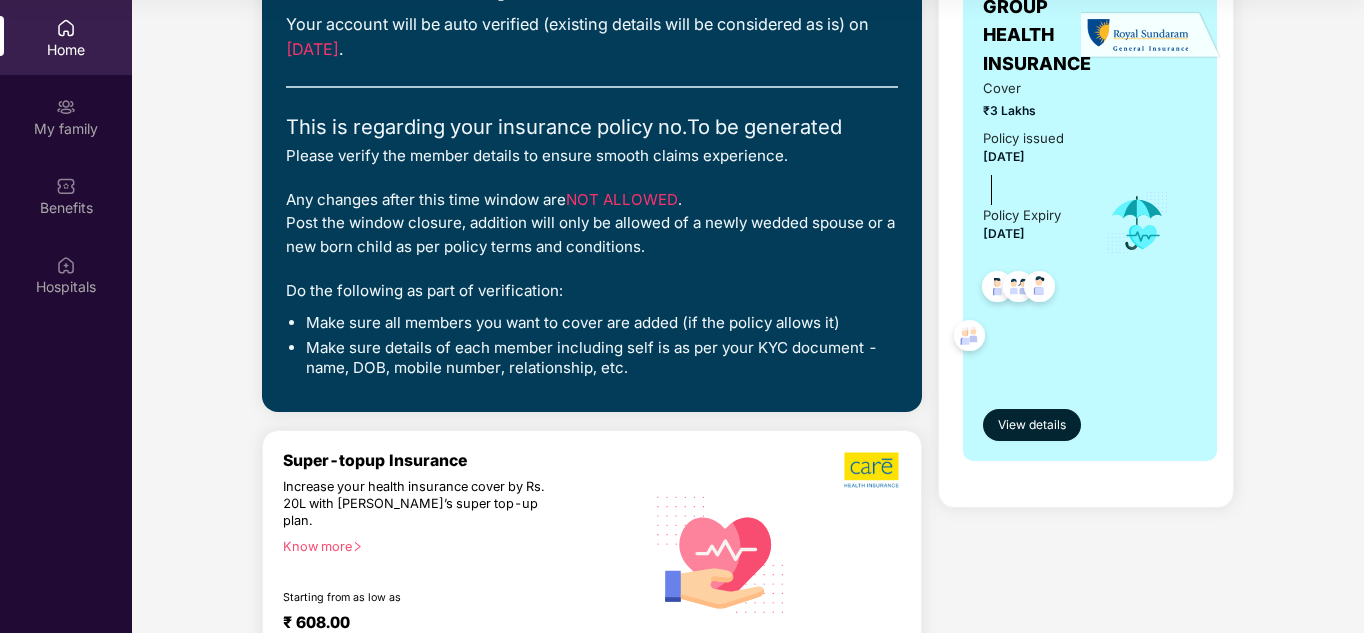scroll, scrollTop: 0, scrollLeft: 0, axis: both 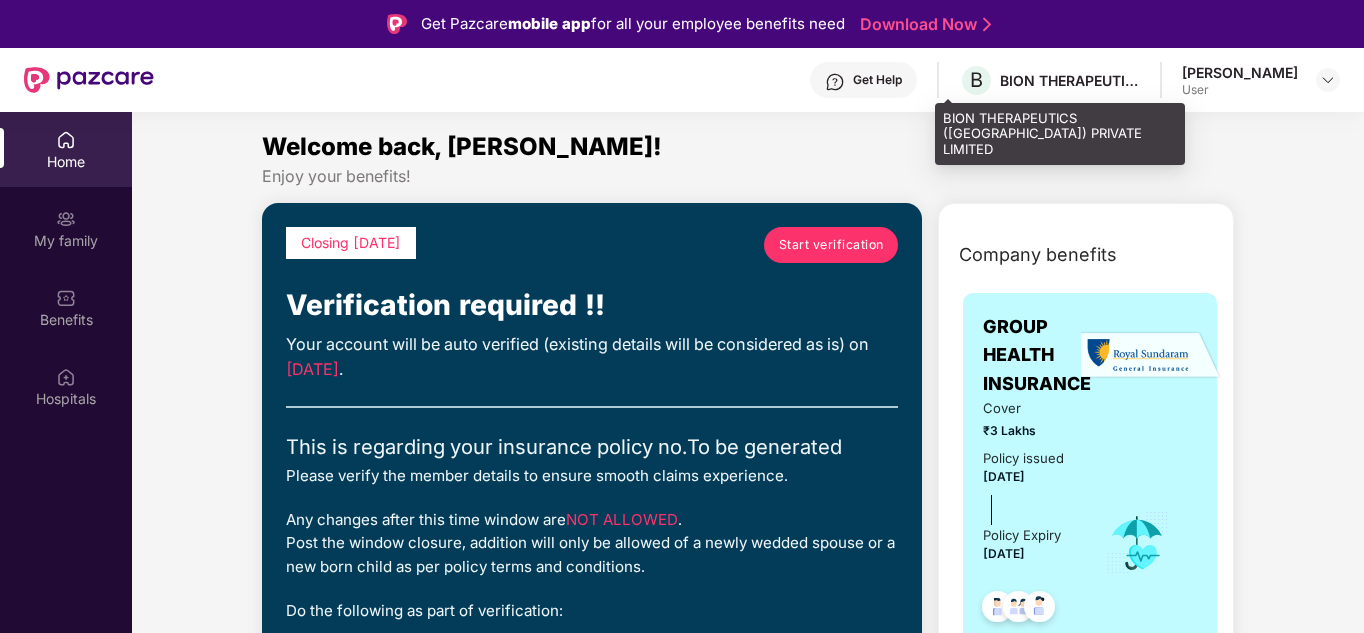 click on "BION THERAPEUTICS ([GEOGRAPHIC_DATA]) PRIVATE LIMITED" at bounding box center (1070, 80) 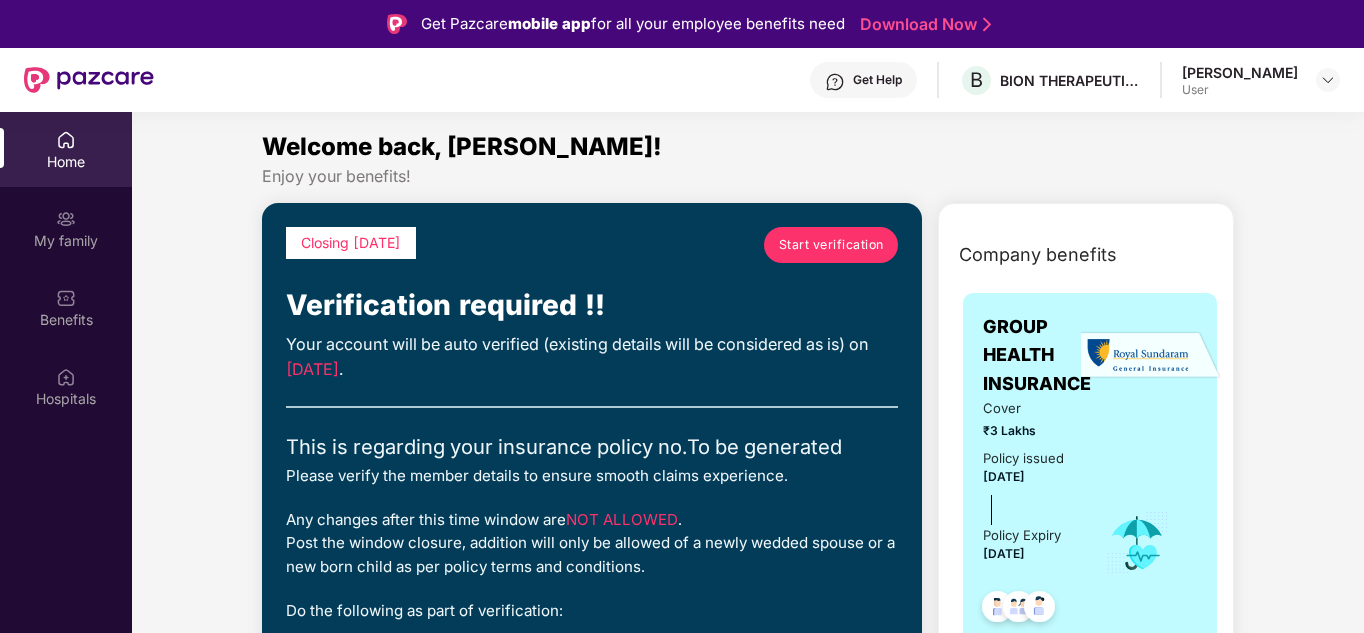 click on "Home" at bounding box center (66, 162) 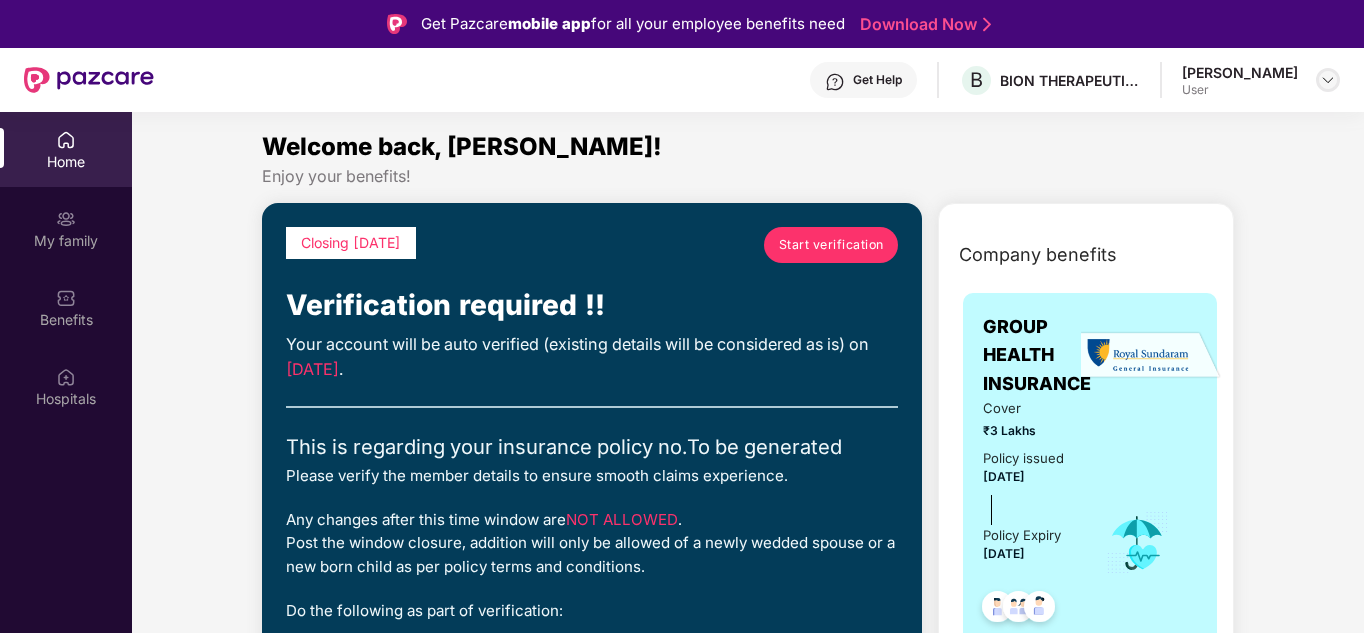 click at bounding box center (1328, 80) 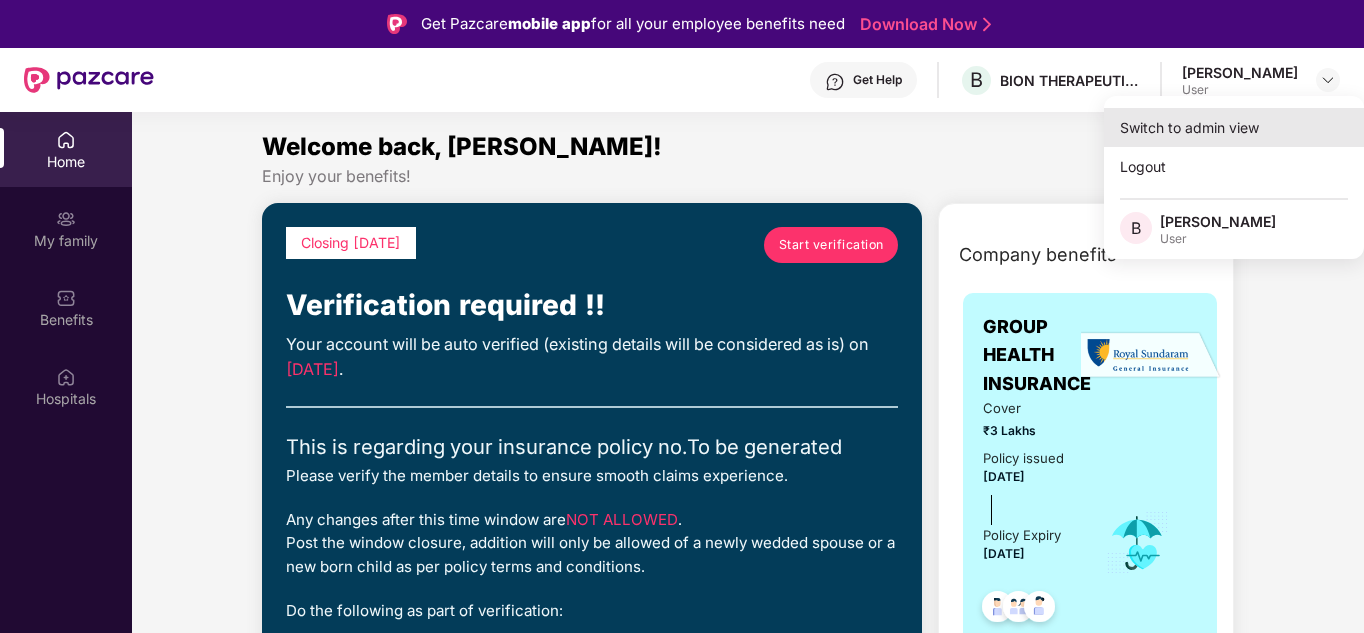click on "Switch to admin view" at bounding box center [1234, 127] 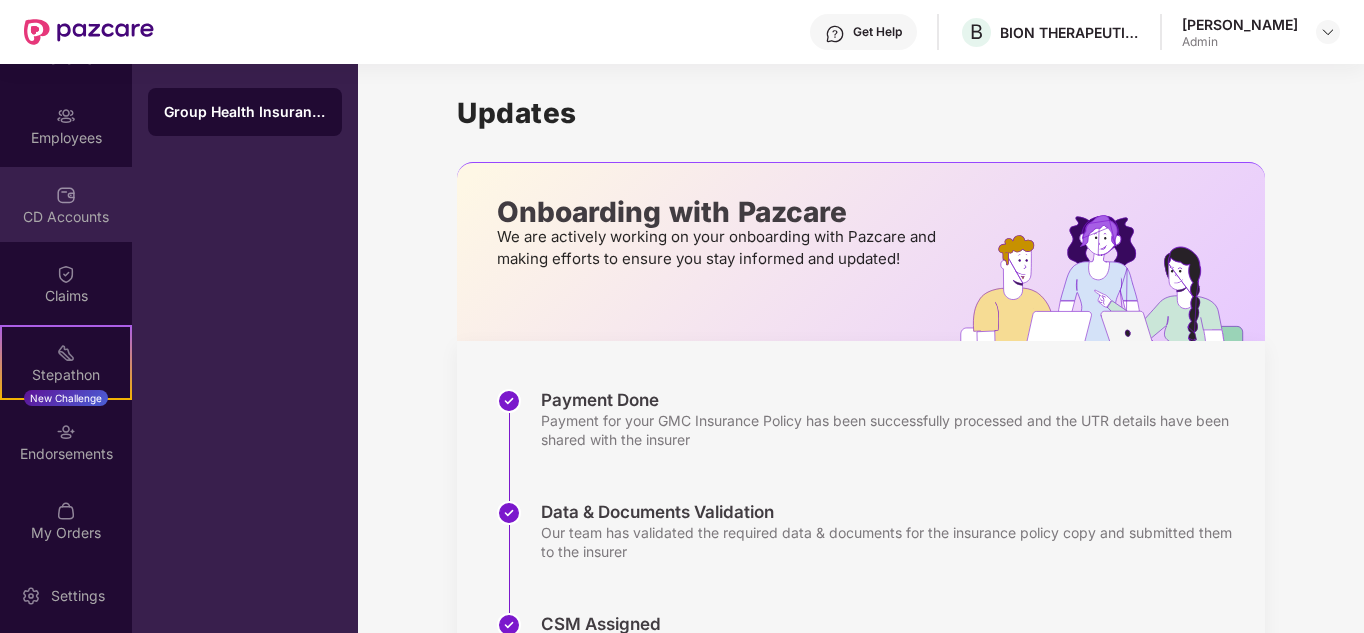 scroll, scrollTop: 217, scrollLeft: 0, axis: vertical 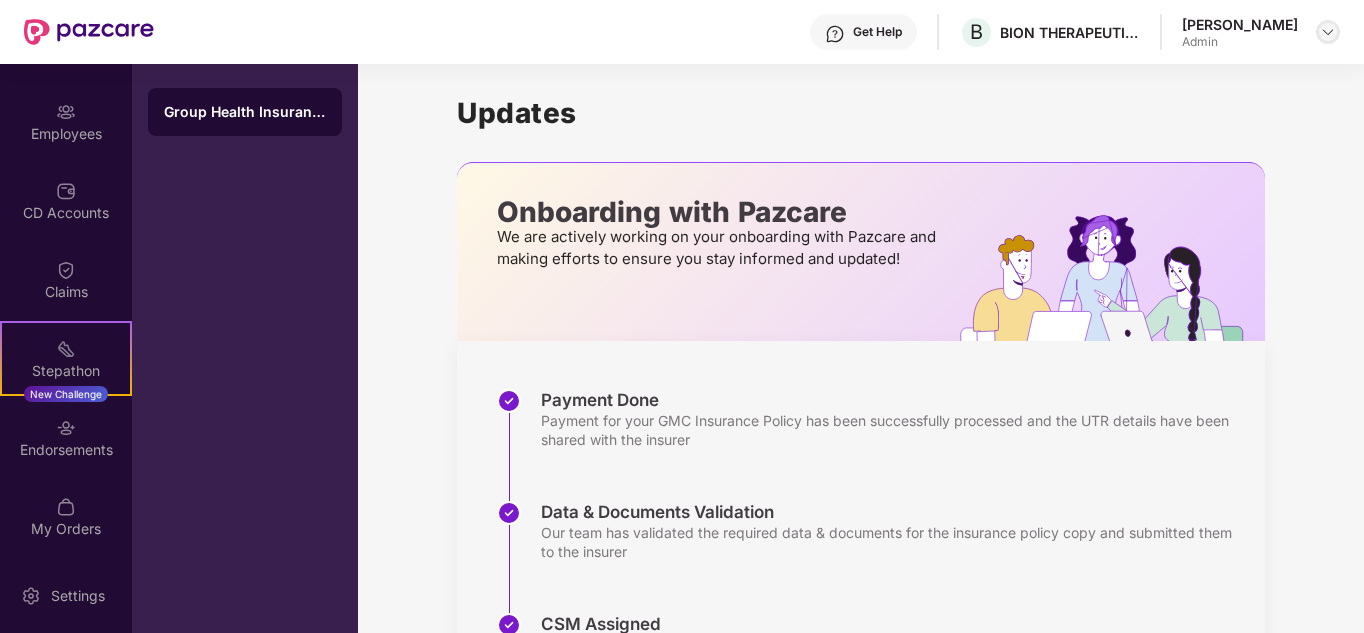 click at bounding box center [1328, 32] 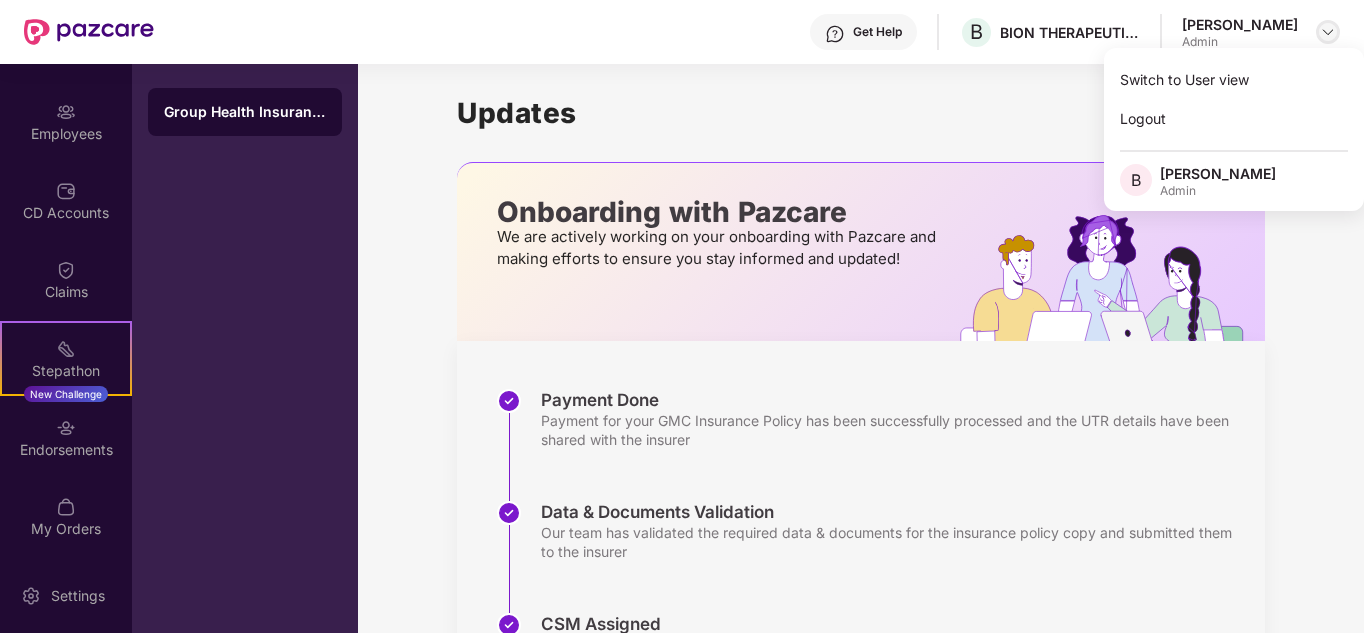 click at bounding box center [1328, 32] 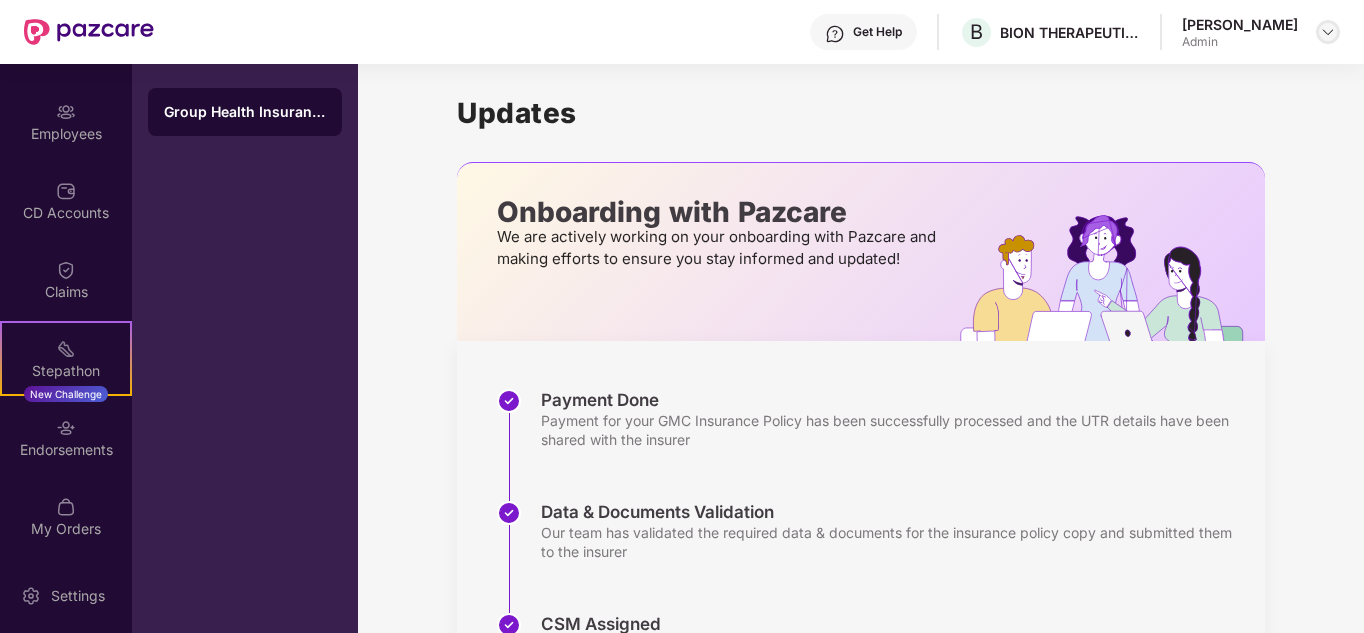 click at bounding box center (1328, 32) 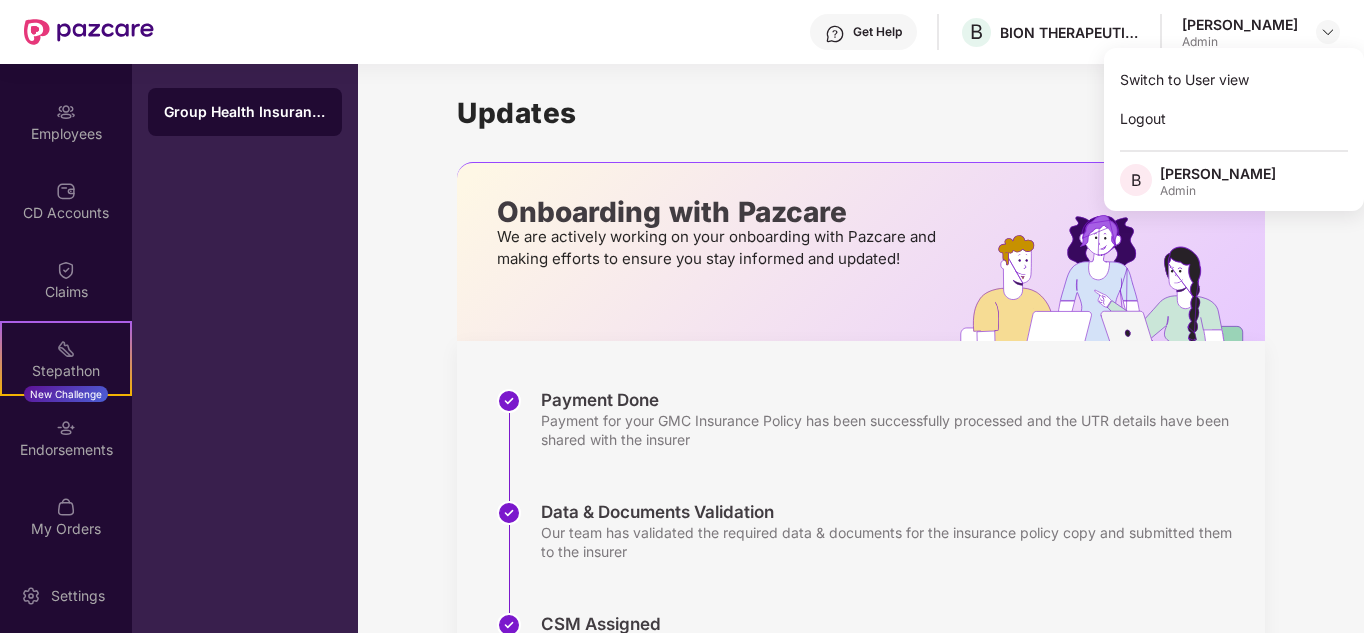 click on "Admin" at bounding box center [1218, 191] 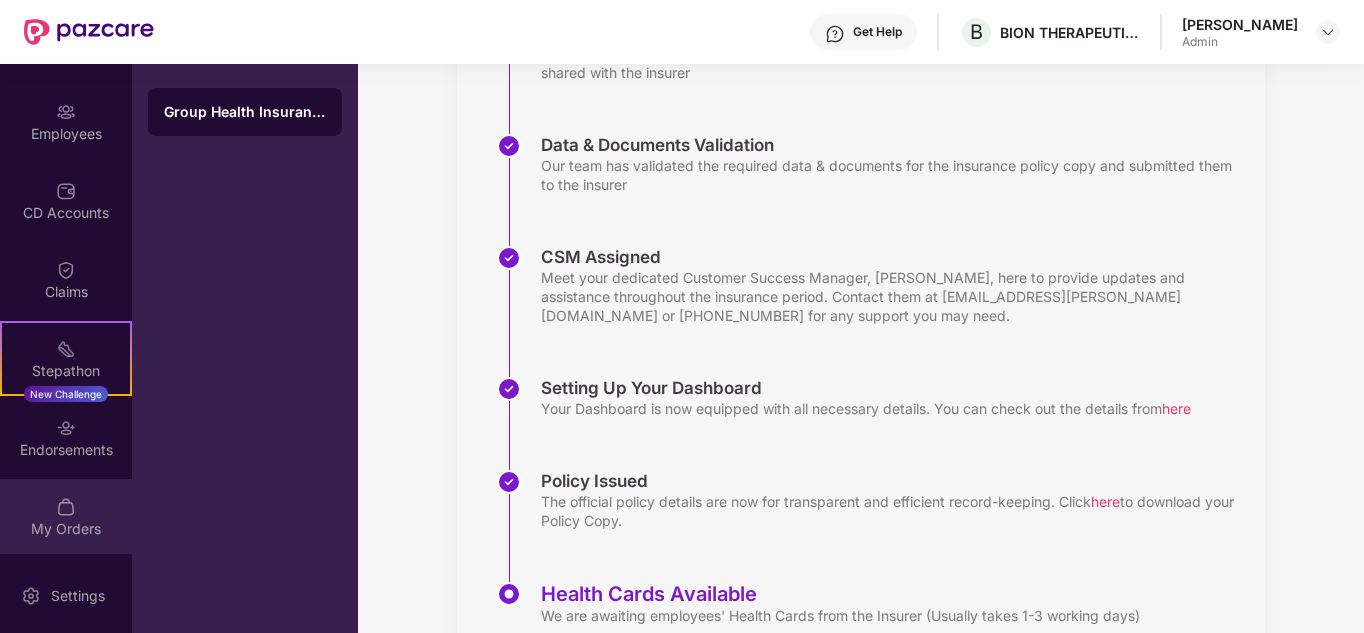 scroll, scrollTop: 400, scrollLeft: 0, axis: vertical 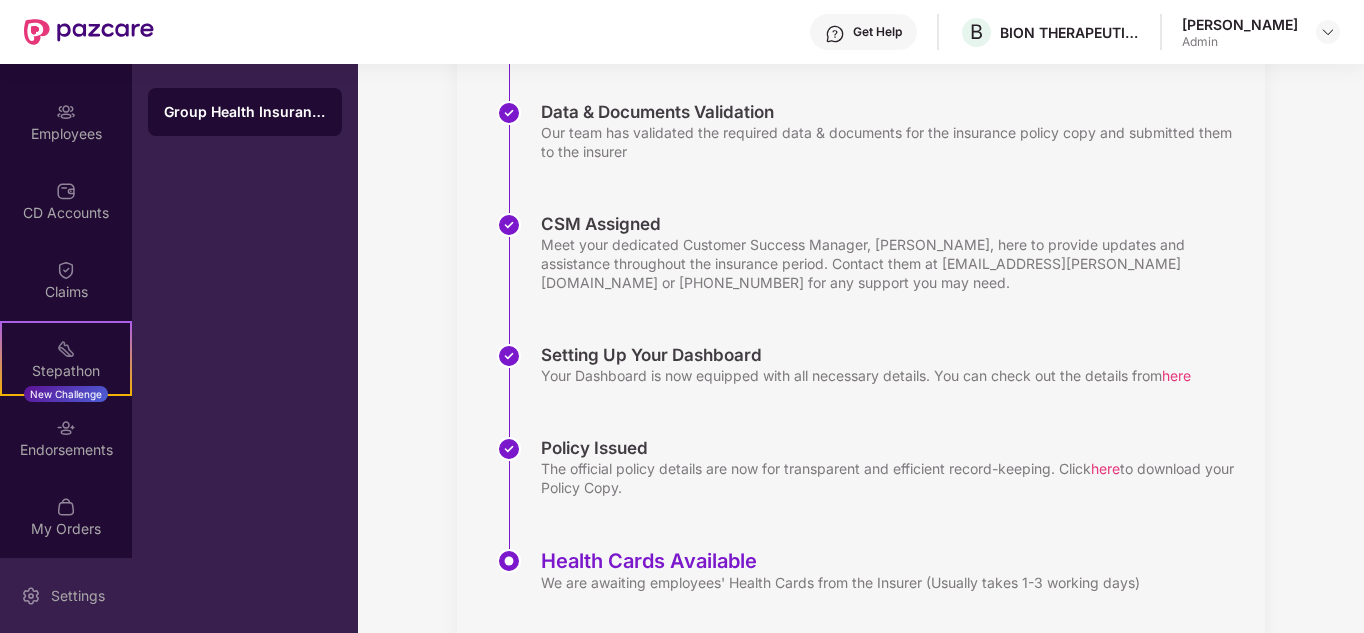 click on "Settings" at bounding box center [66, 595] 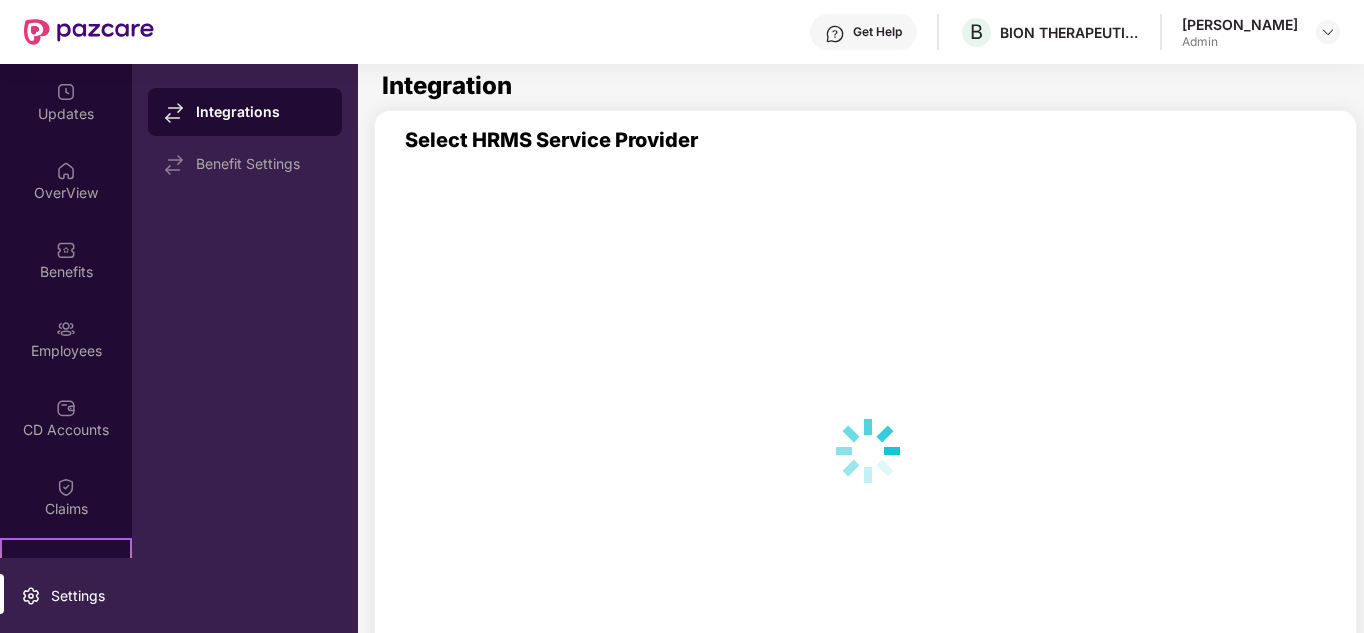 scroll, scrollTop: 0, scrollLeft: 0, axis: both 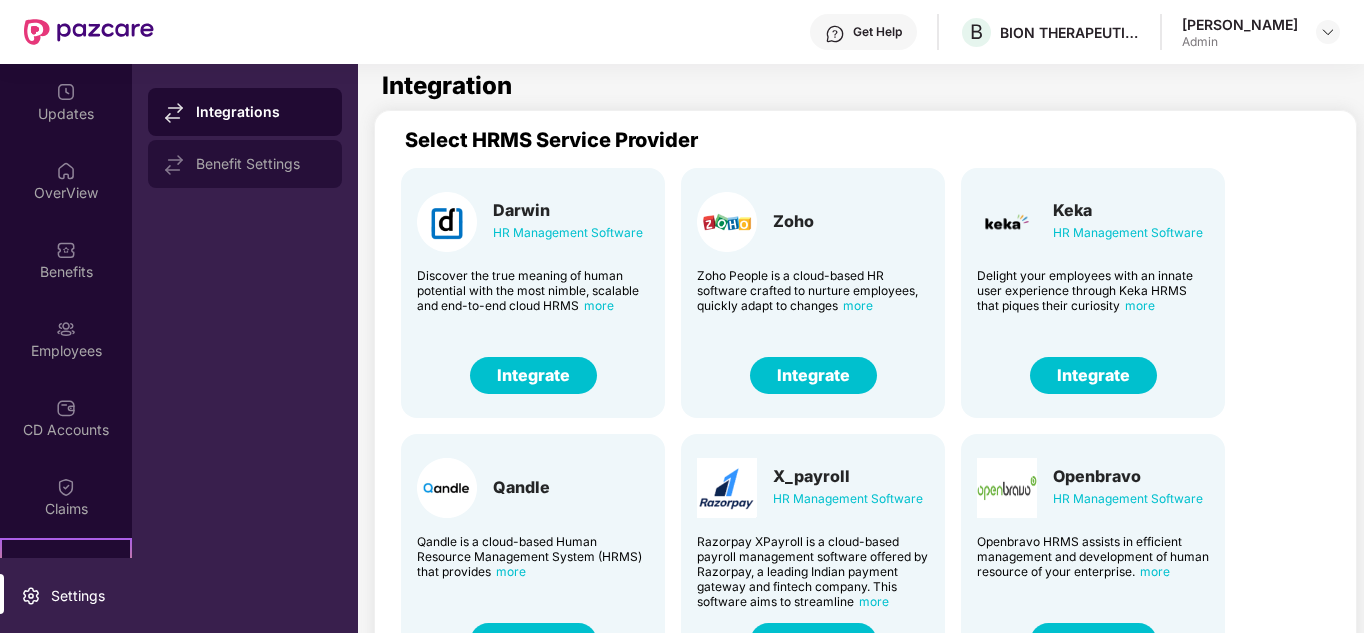 click on "Benefit Settings" at bounding box center [261, 164] 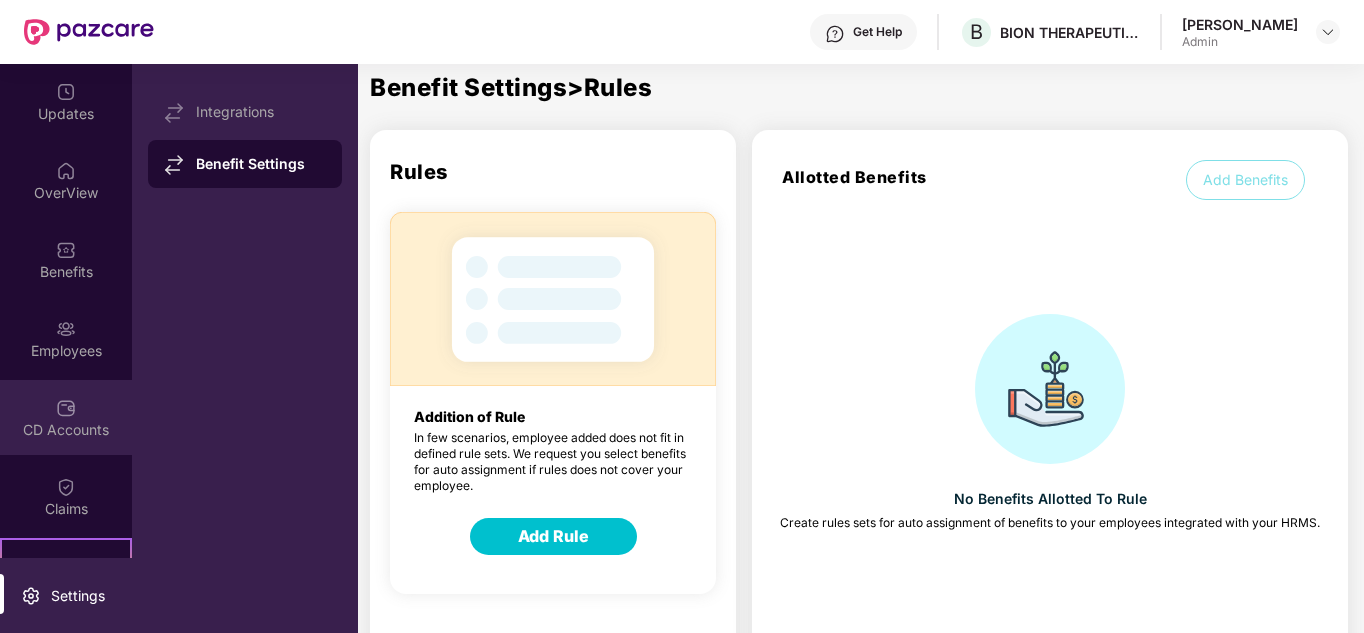 click on "CD Accounts" at bounding box center (66, 417) 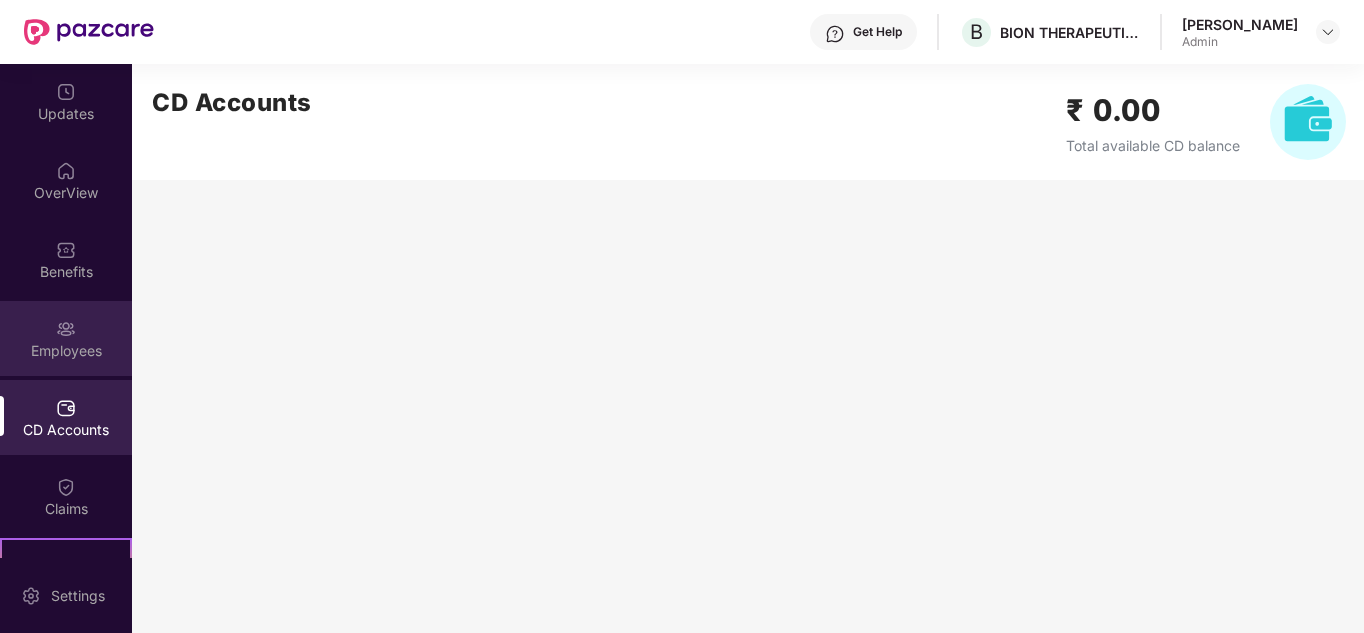 click on "Employees" at bounding box center [66, 338] 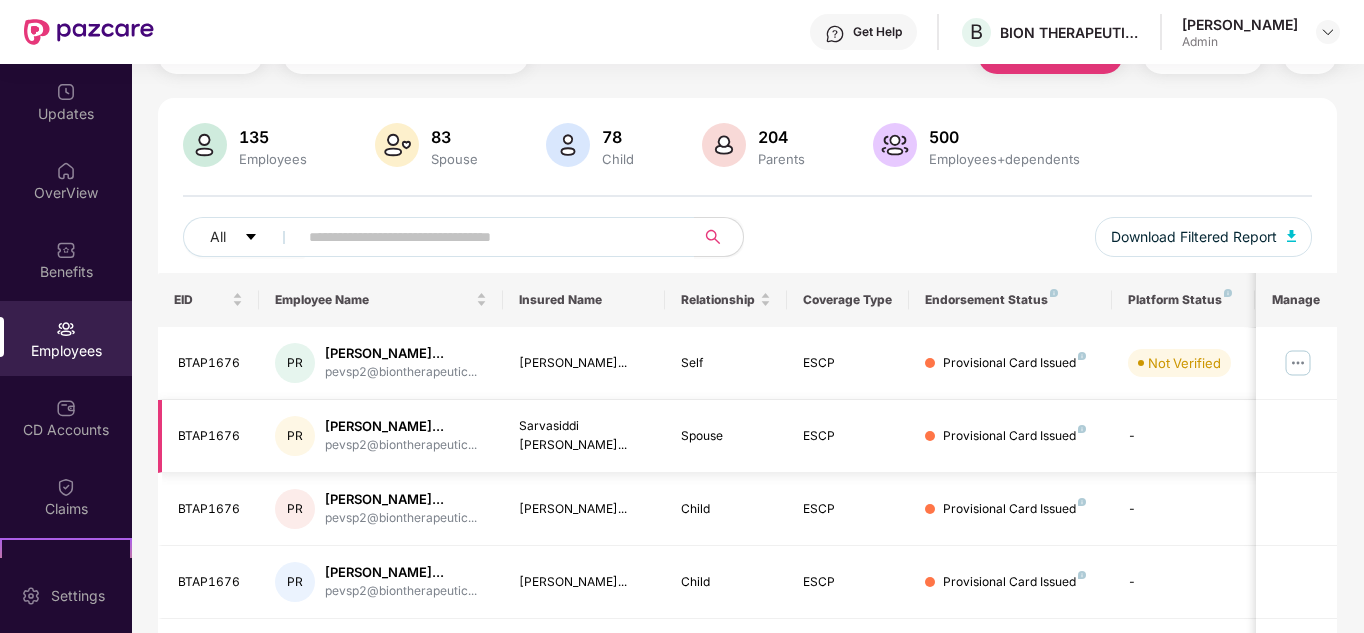 scroll, scrollTop: 0, scrollLeft: 0, axis: both 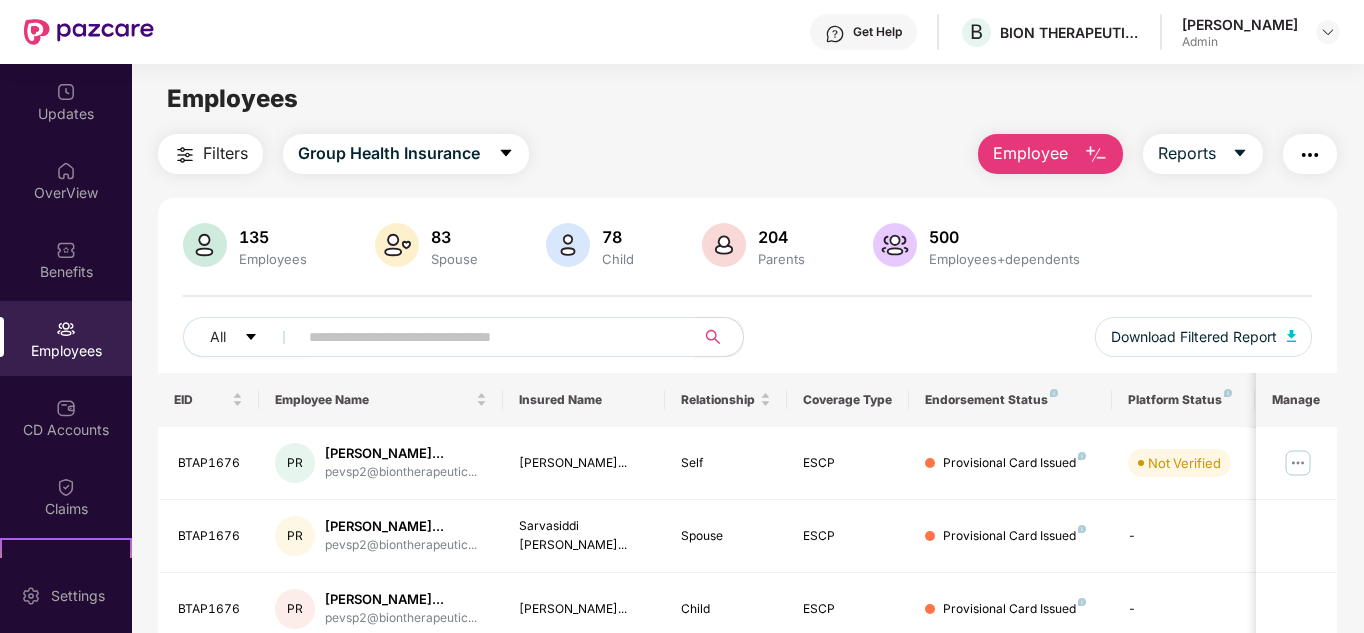 click at bounding box center (1310, 155) 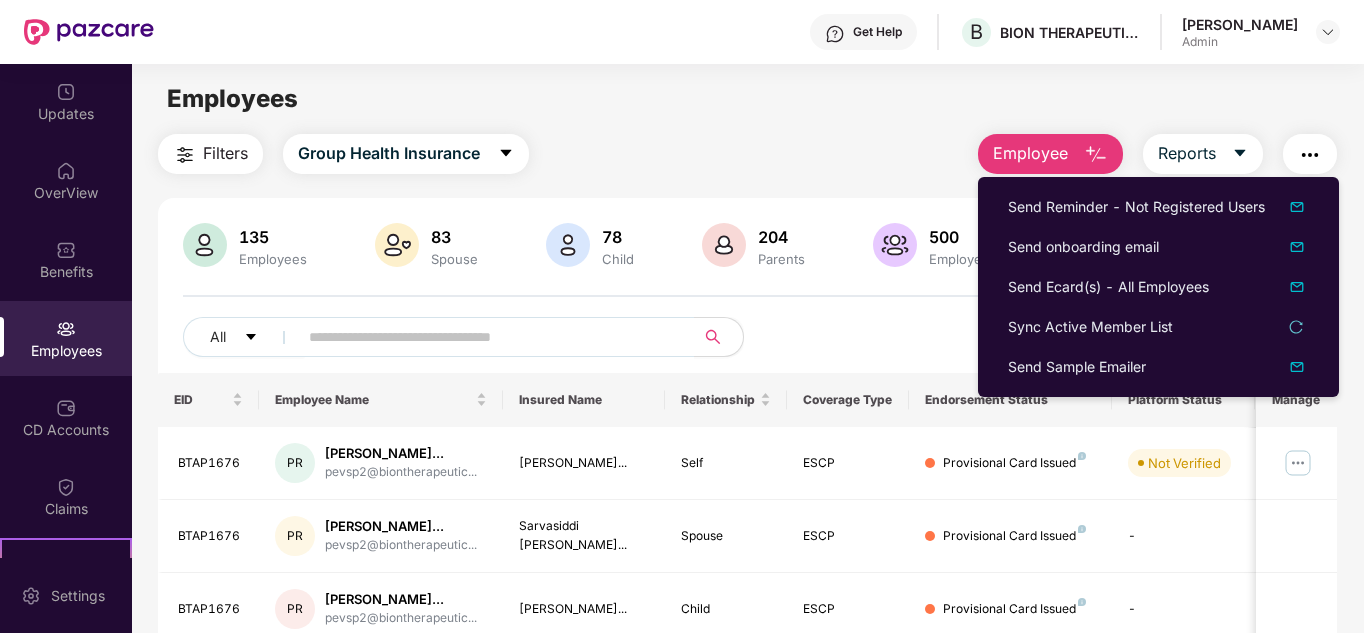 click at bounding box center [1310, 155] 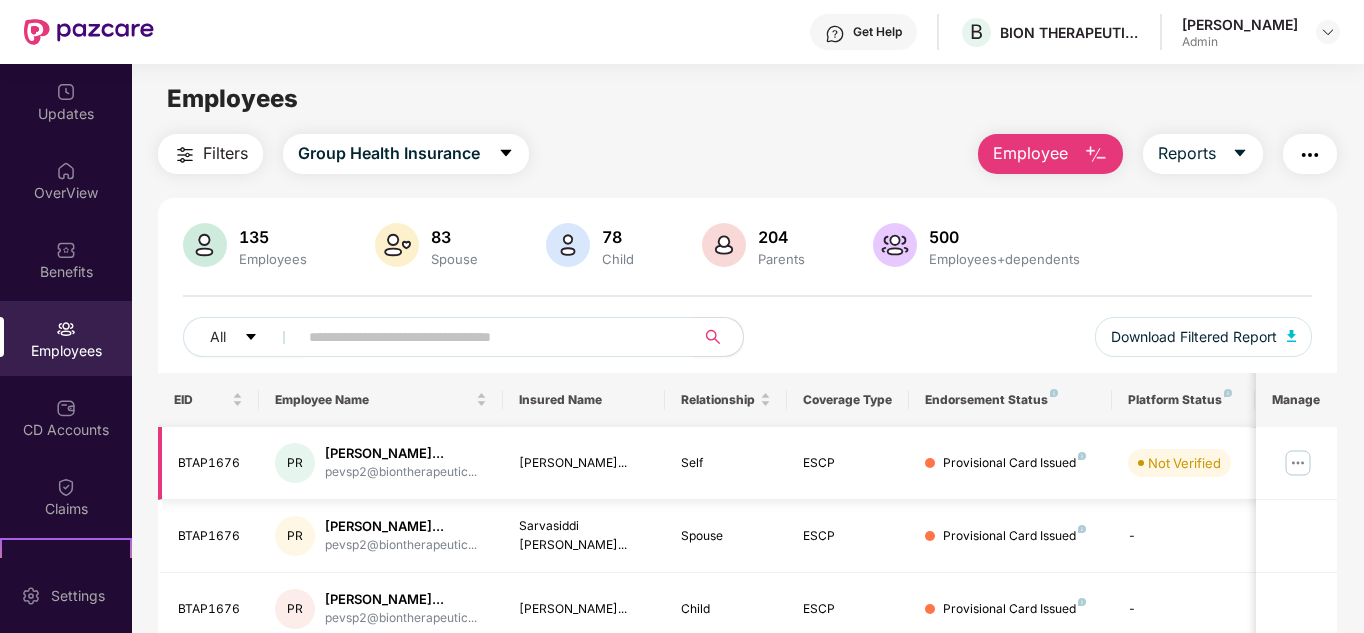 click on "BTAP1676" at bounding box center [211, 463] 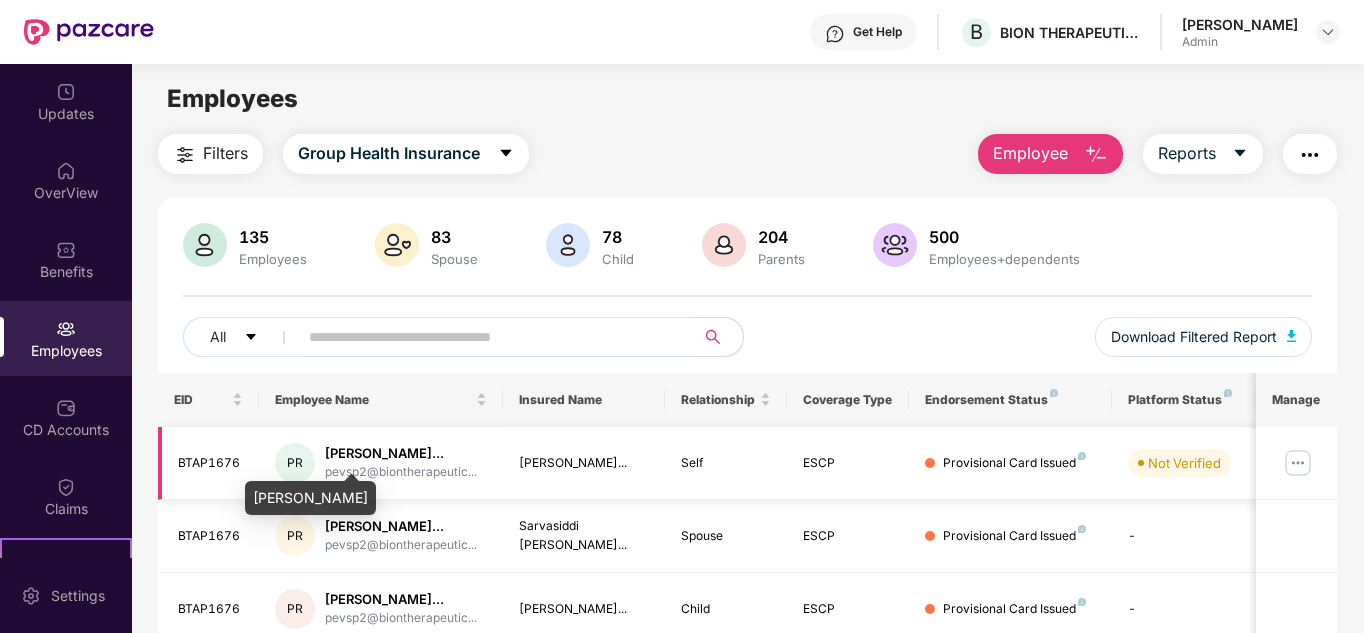 click on "Panagipalli Sarathchan..." at bounding box center [401, 453] 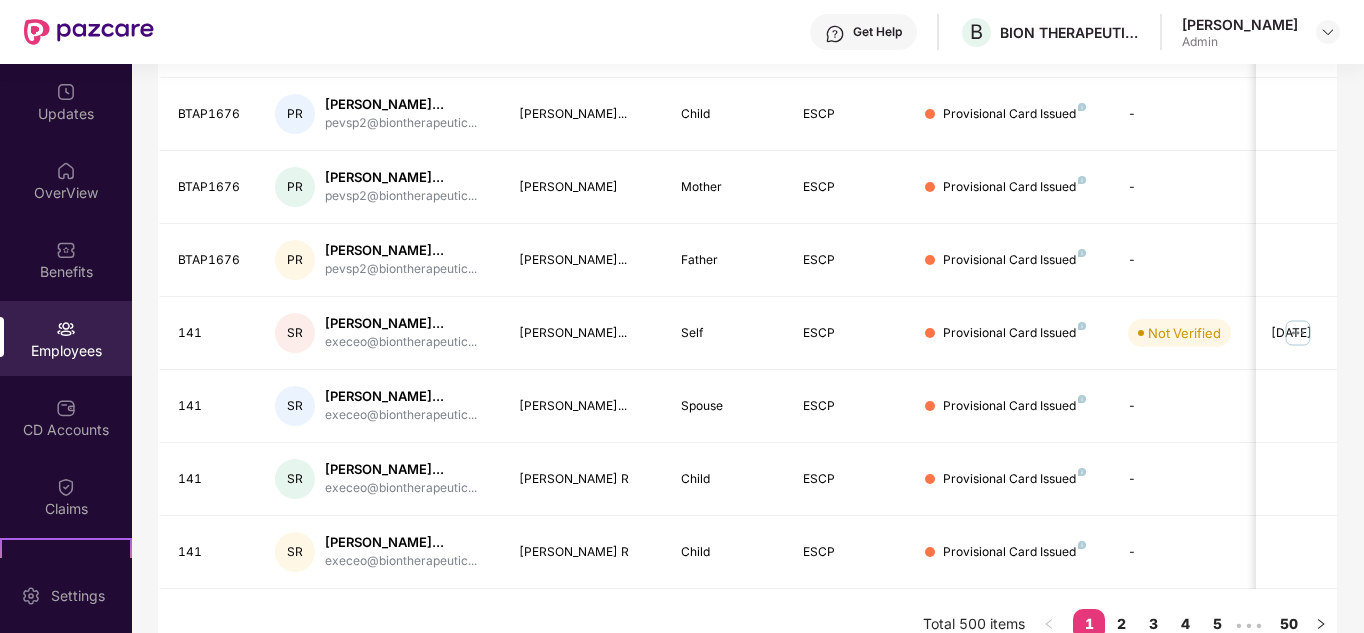scroll, scrollTop: 596, scrollLeft: 0, axis: vertical 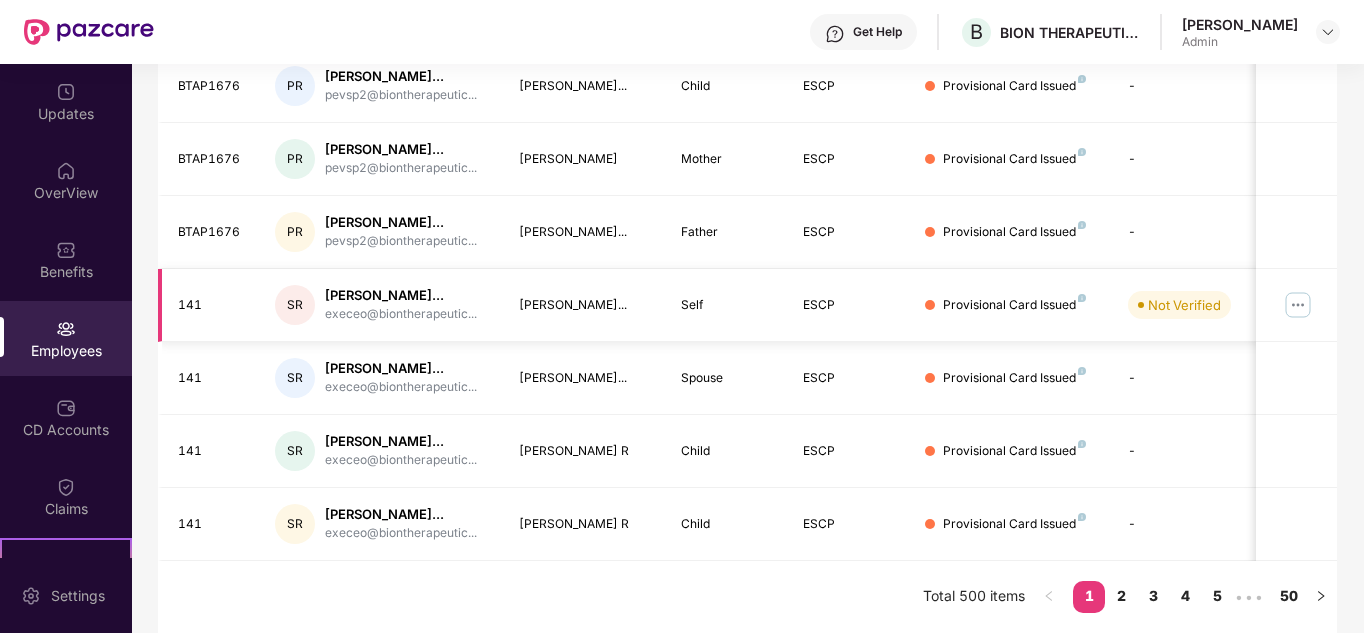 click at bounding box center [1298, 305] 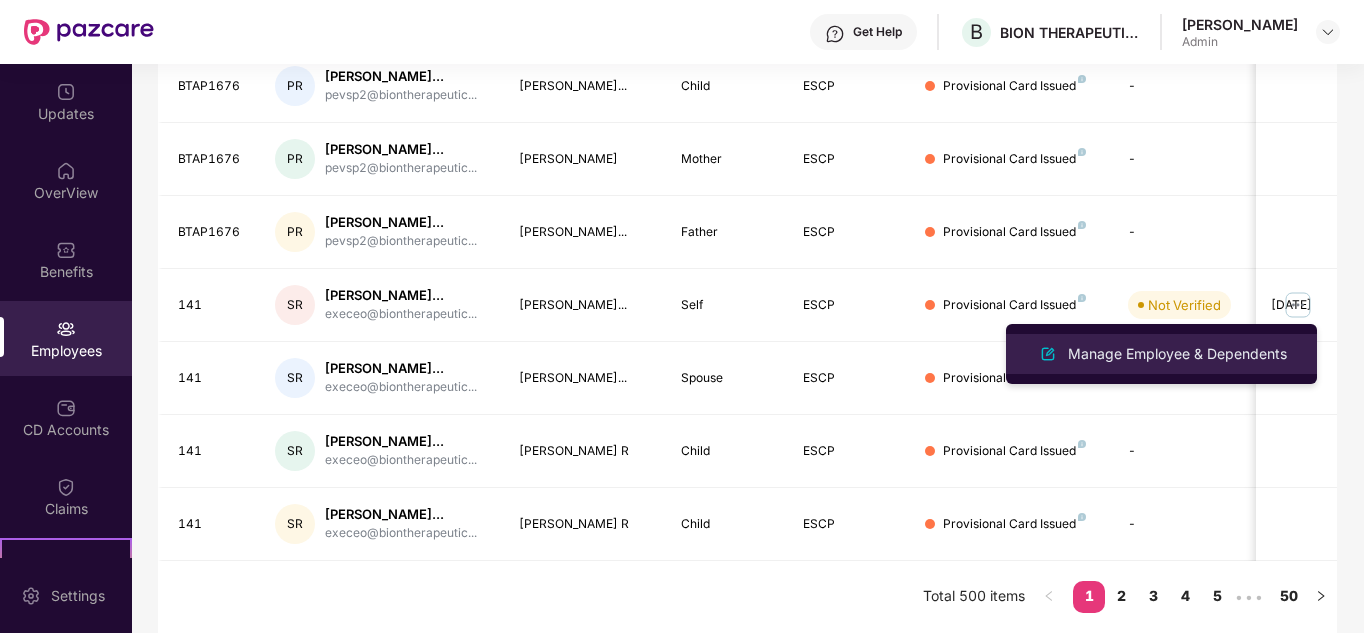 click on "Manage Employee & Dependents" at bounding box center [1177, 354] 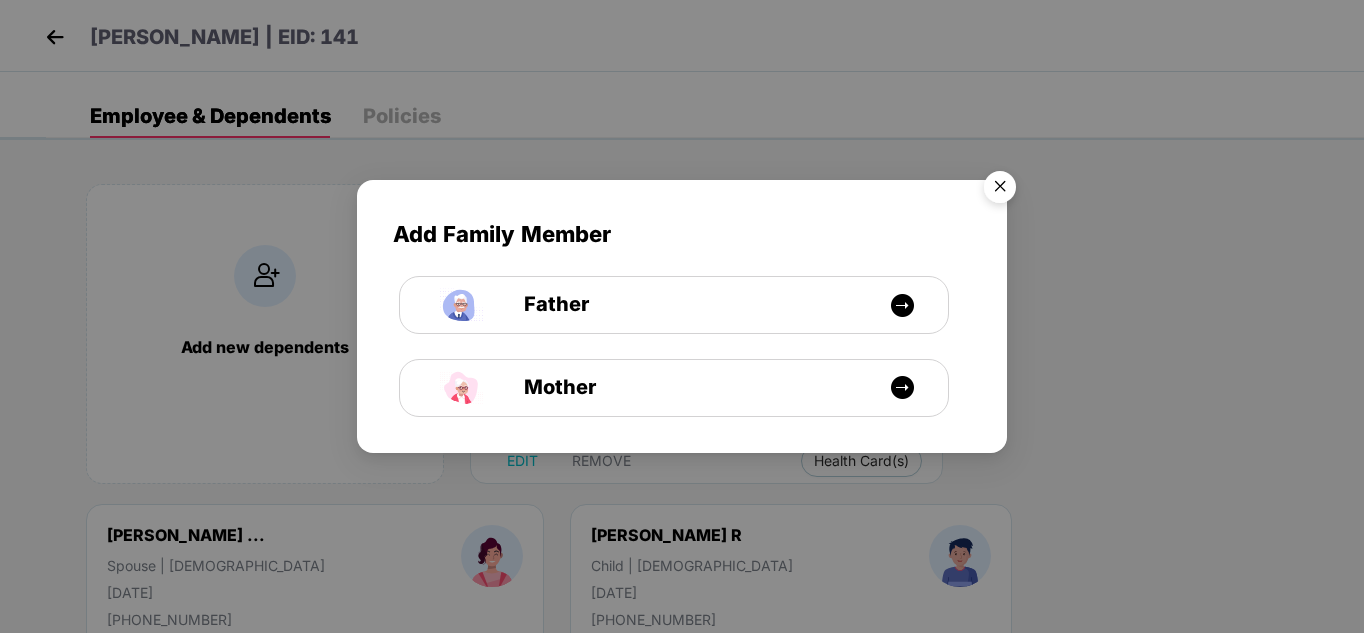 click at bounding box center (1000, 190) 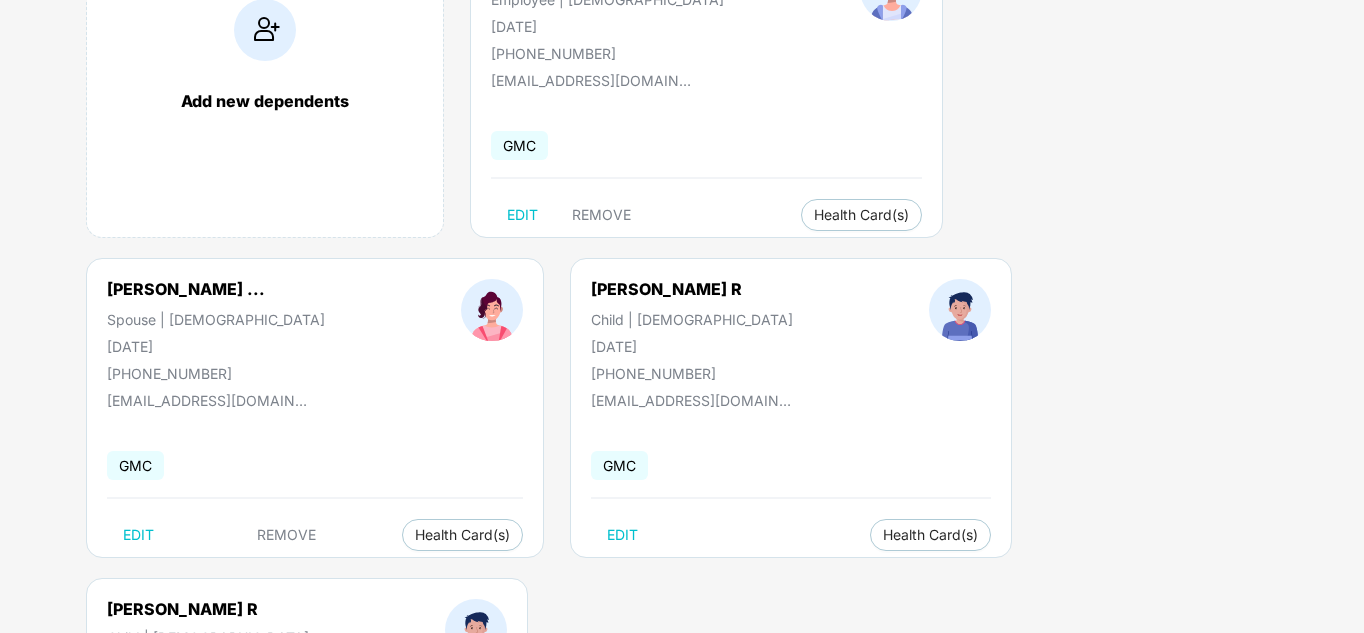 scroll, scrollTop: 241, scrollLeft: 0, axis: vertical 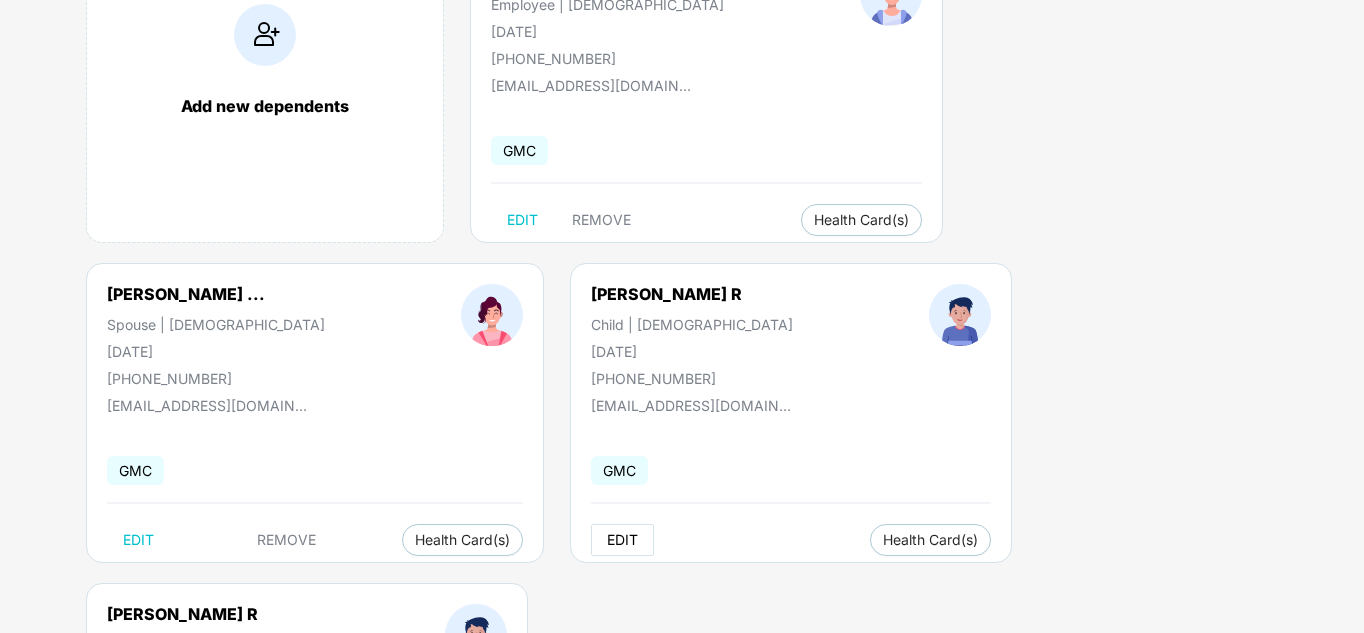 click on "EDIT" at bounding box center [622, 540] 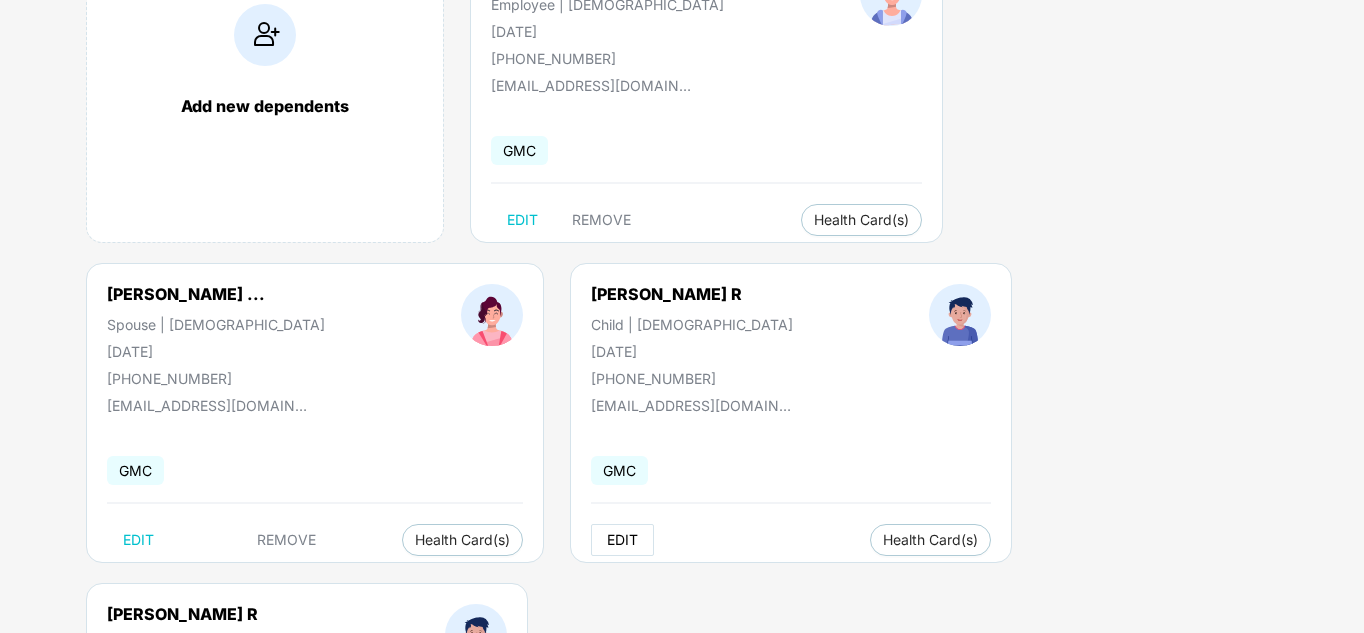 select on "*****" 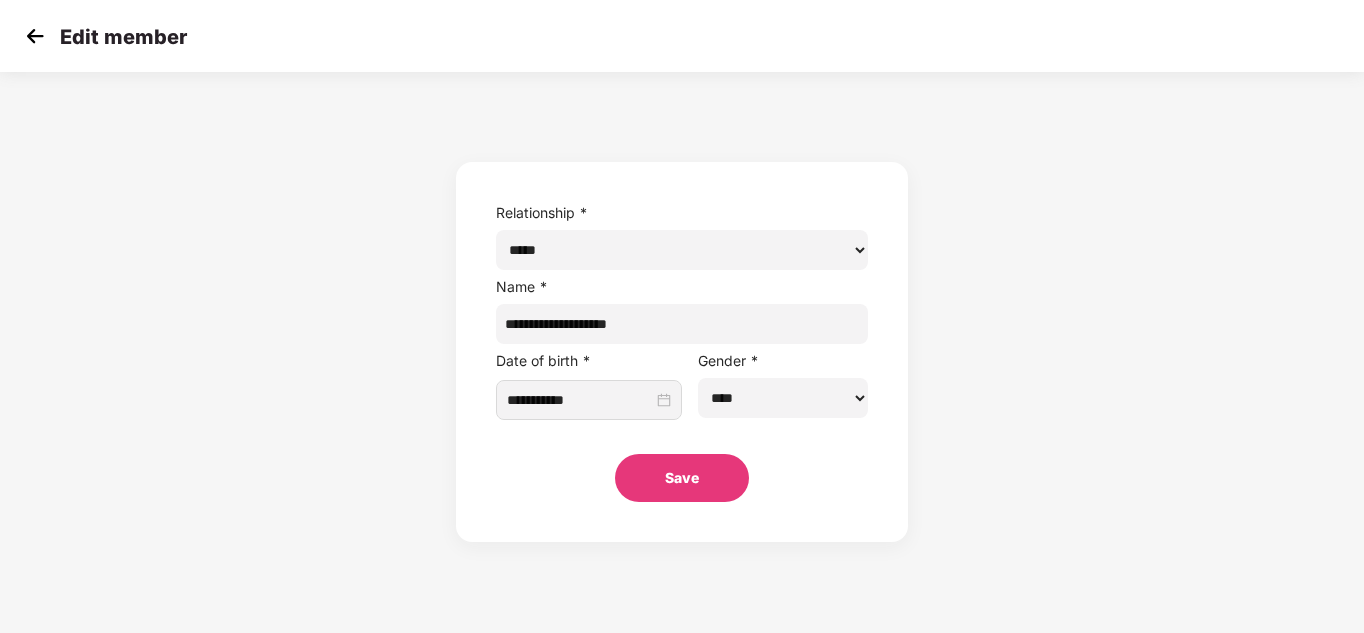 scroll, scrollTop: 0, scrollLeft: 0, axis: both 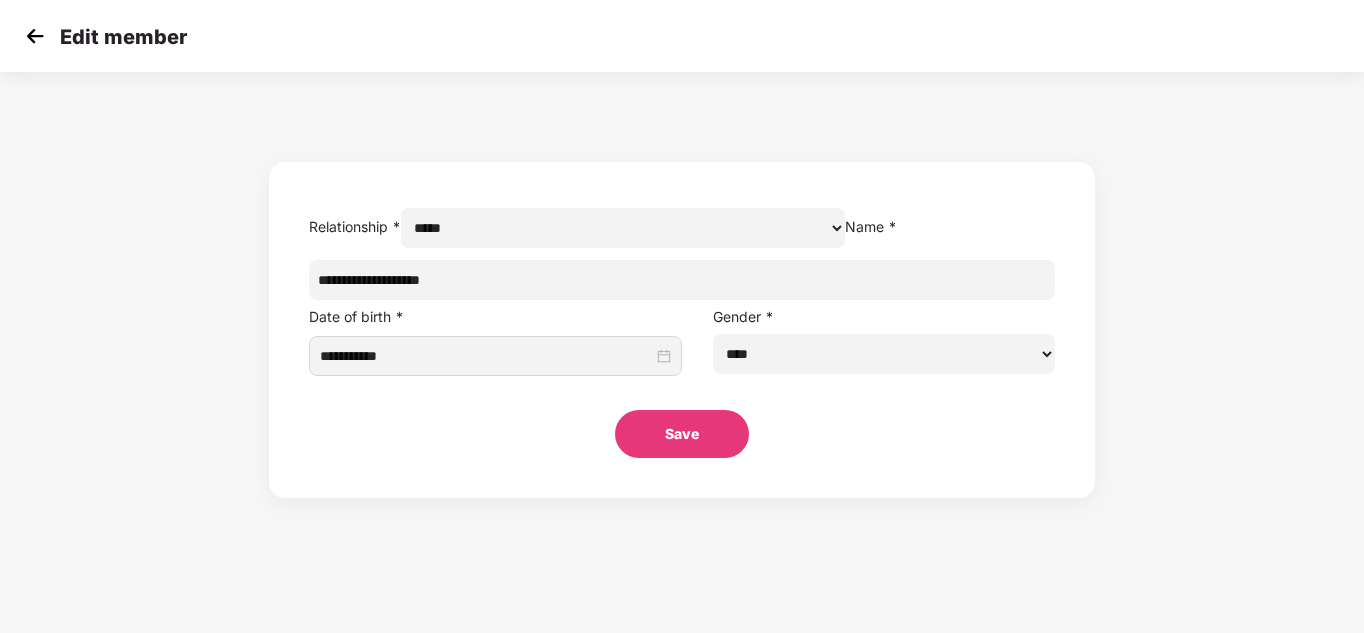 click at bounding box center (35, 36) 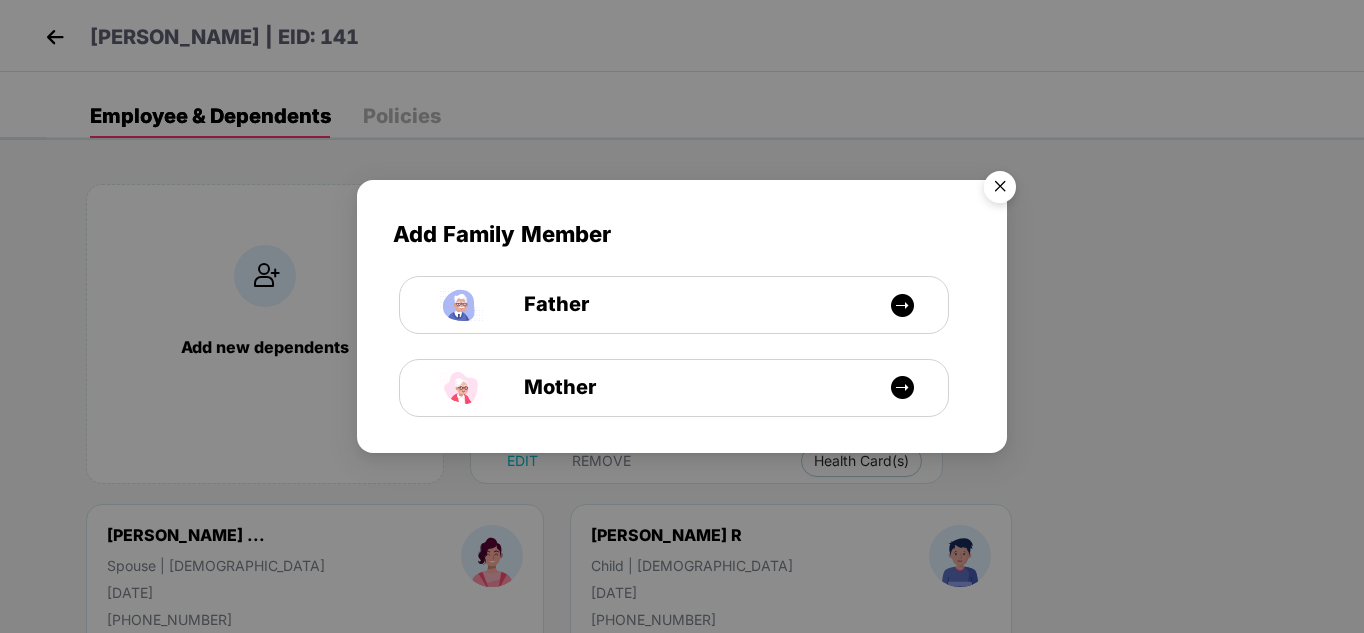 click at bounding box center [1000, 190] 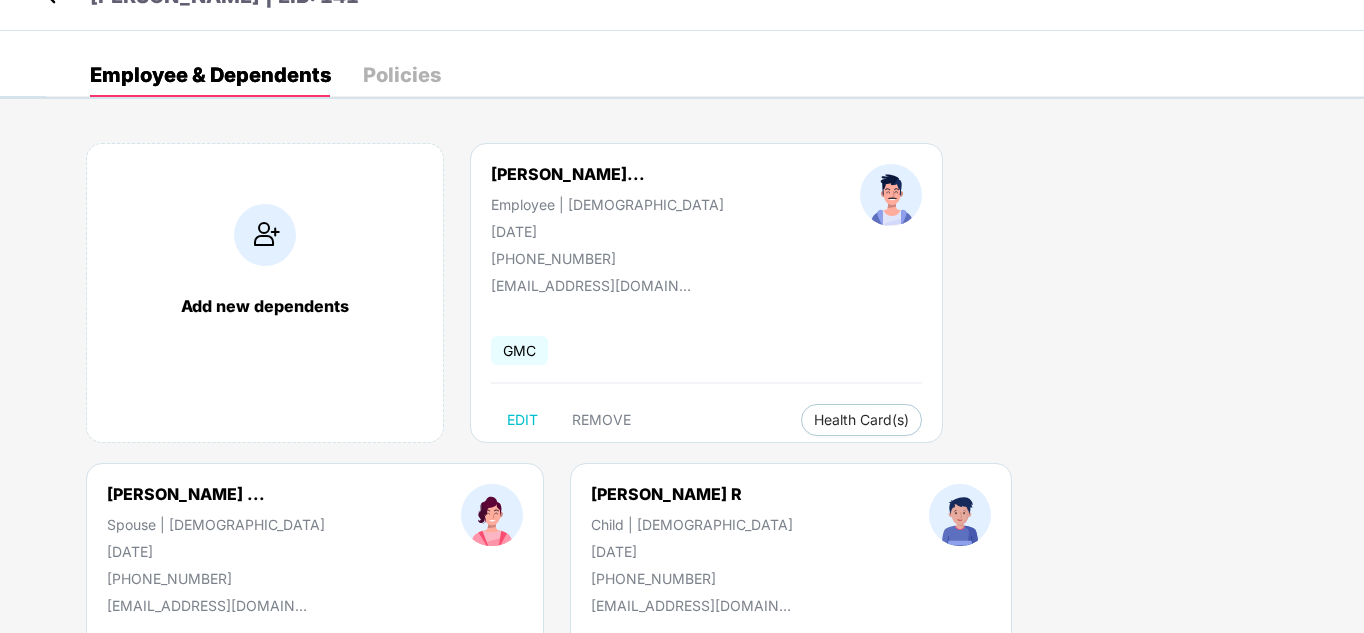 scroll, scrollTop: 0, scrollLeft: 0, axis: both 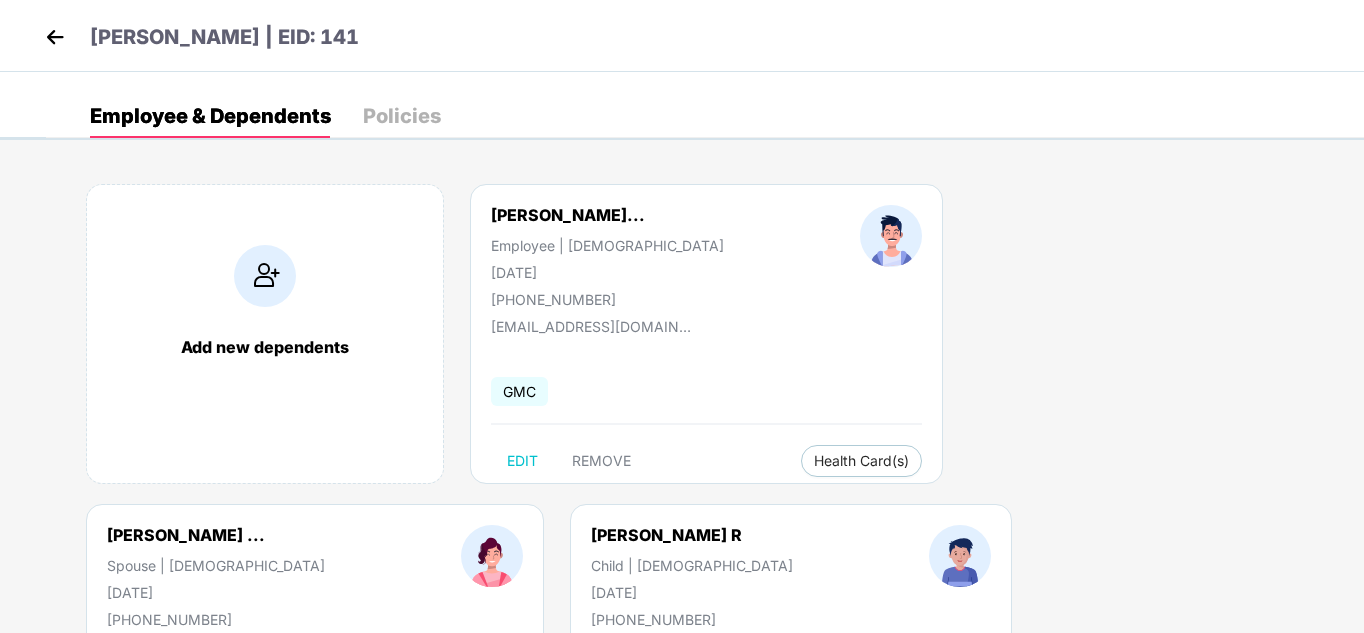 click on "Policies" at bounding box center (402, 116) 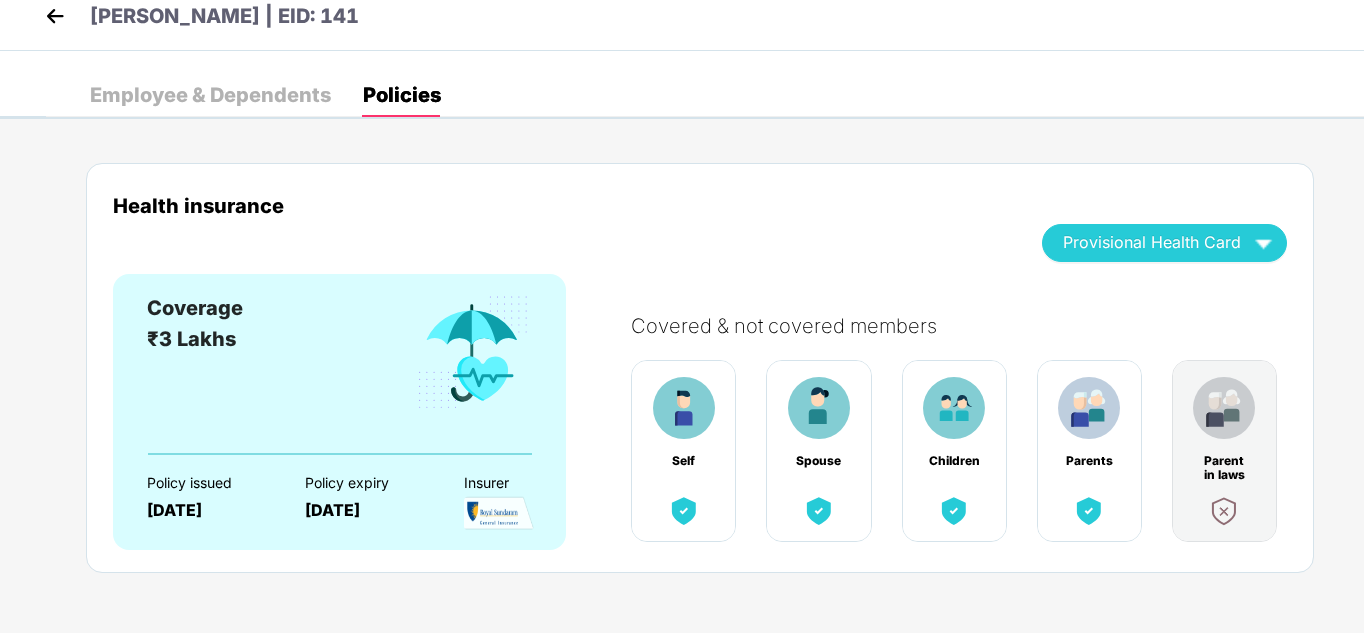 scroll, scrollTop: 27, scrollLeft: 0, axis: vertical 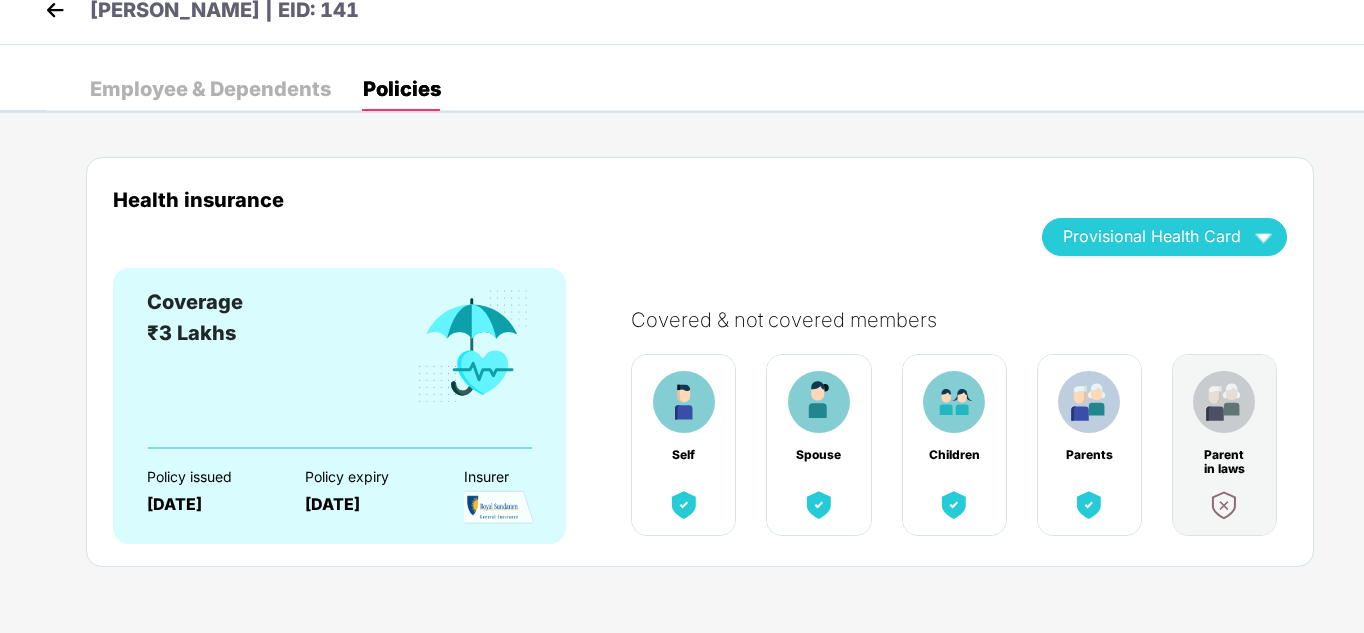 click on "Spouse" at bounding box center [819, 455] 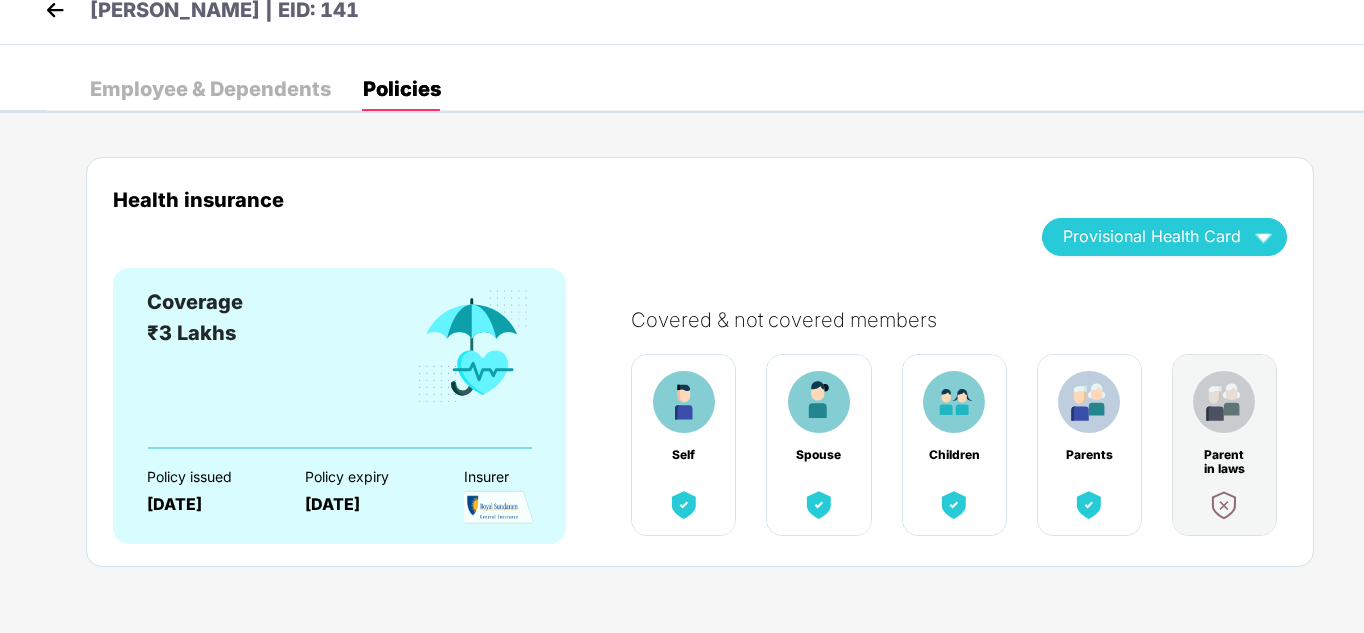 click on "Employee & Dependents" at bounding box center (210, 89) 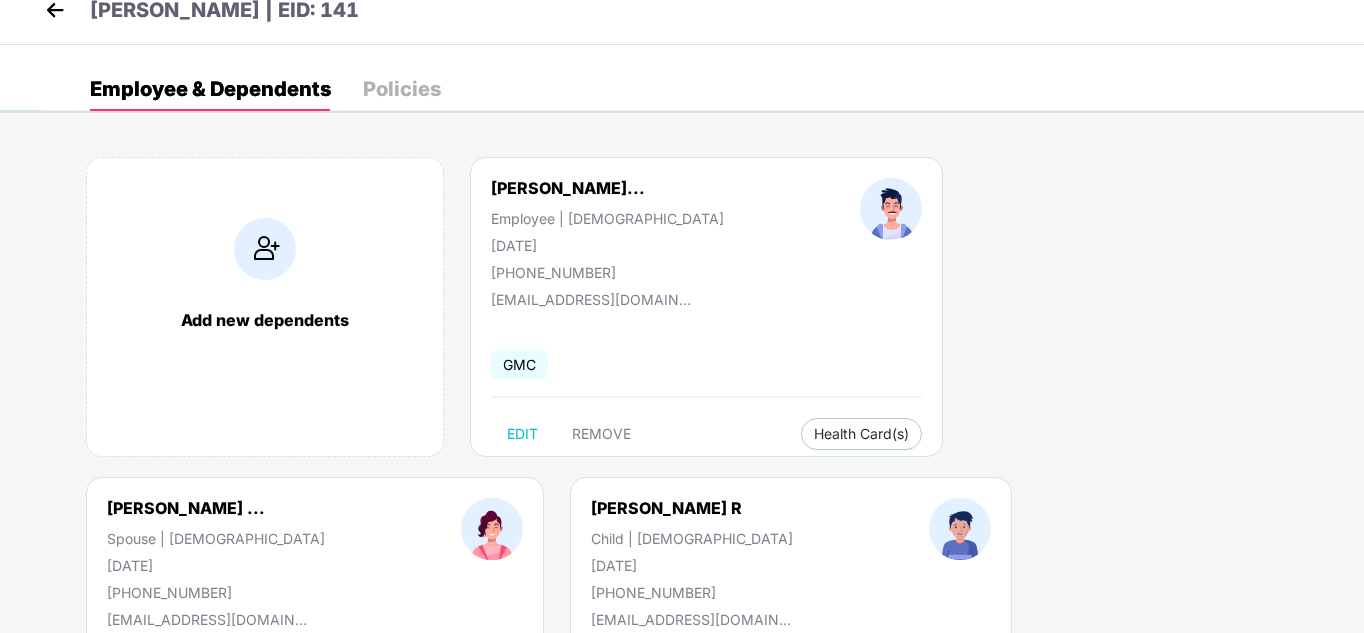 scroll, scrollTop: 0, scrollLeft: 0, axis: both 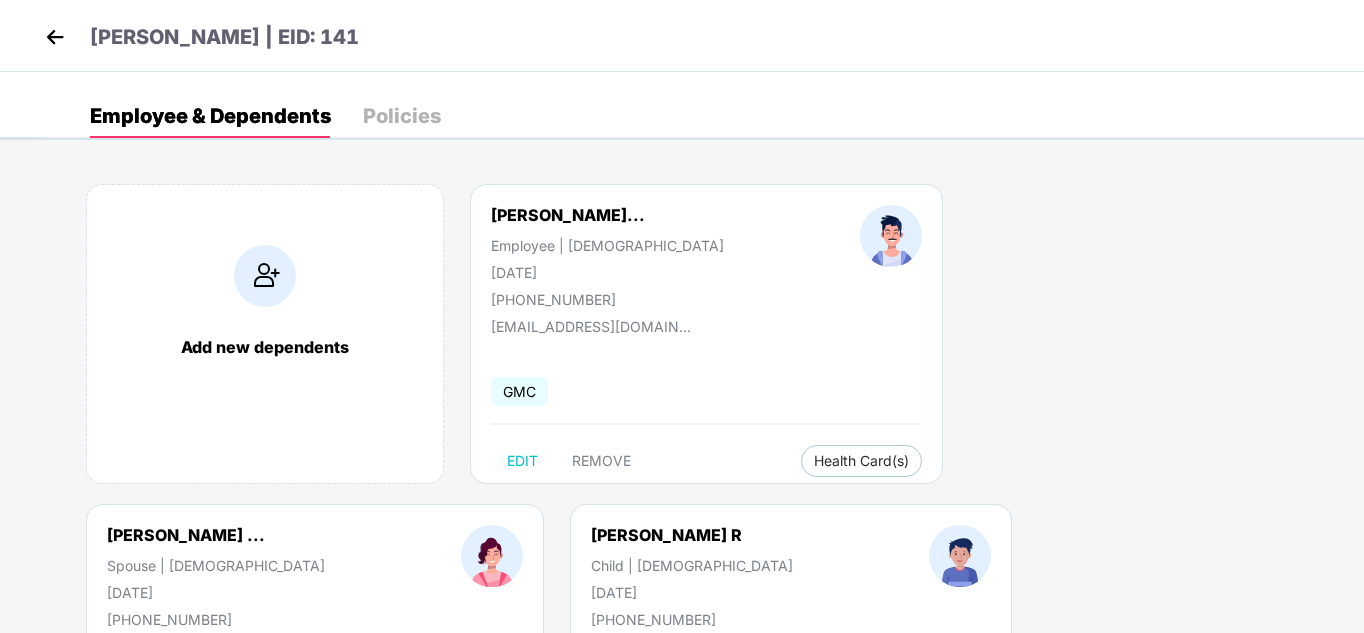 click at bounding box center (55, 37) 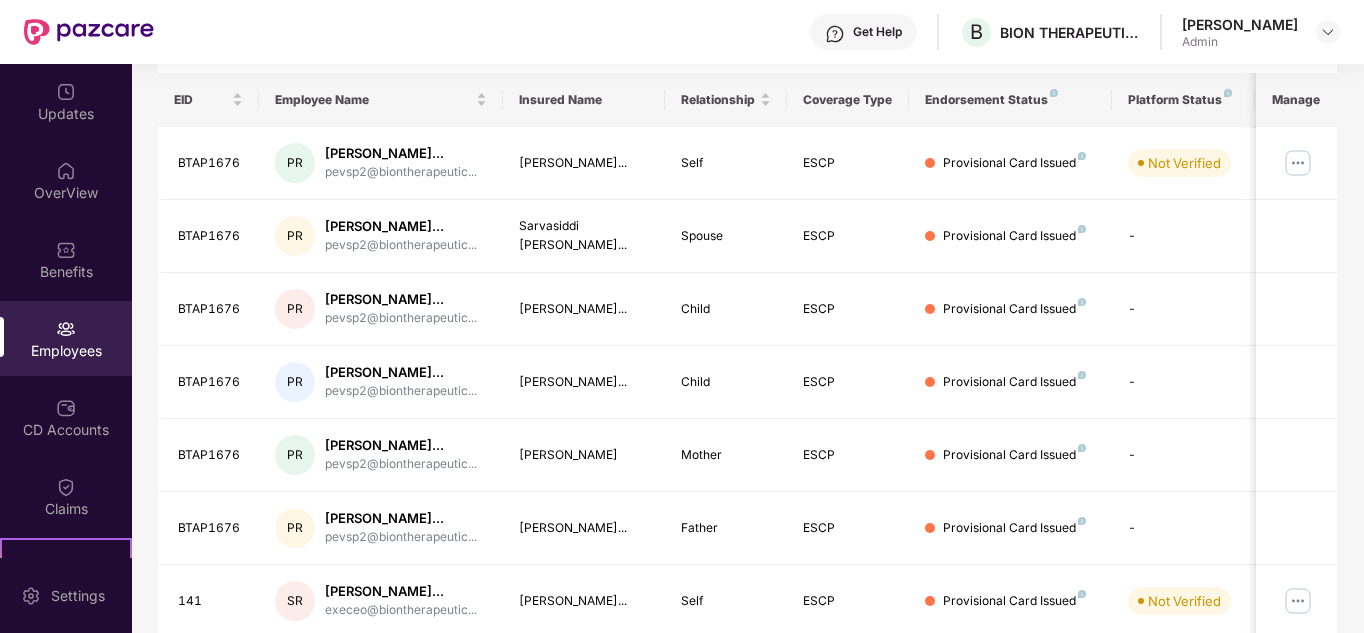 scroll, scrollTop: 596, scrollLeft: 0, axis: vertical 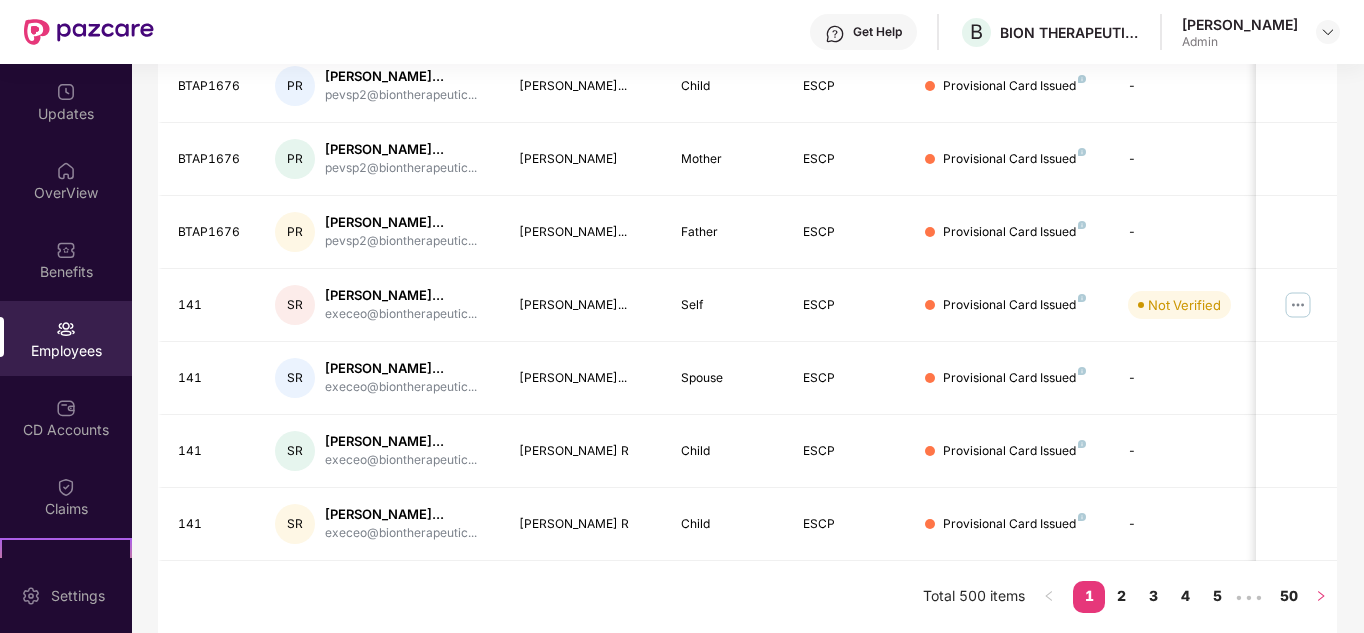 click 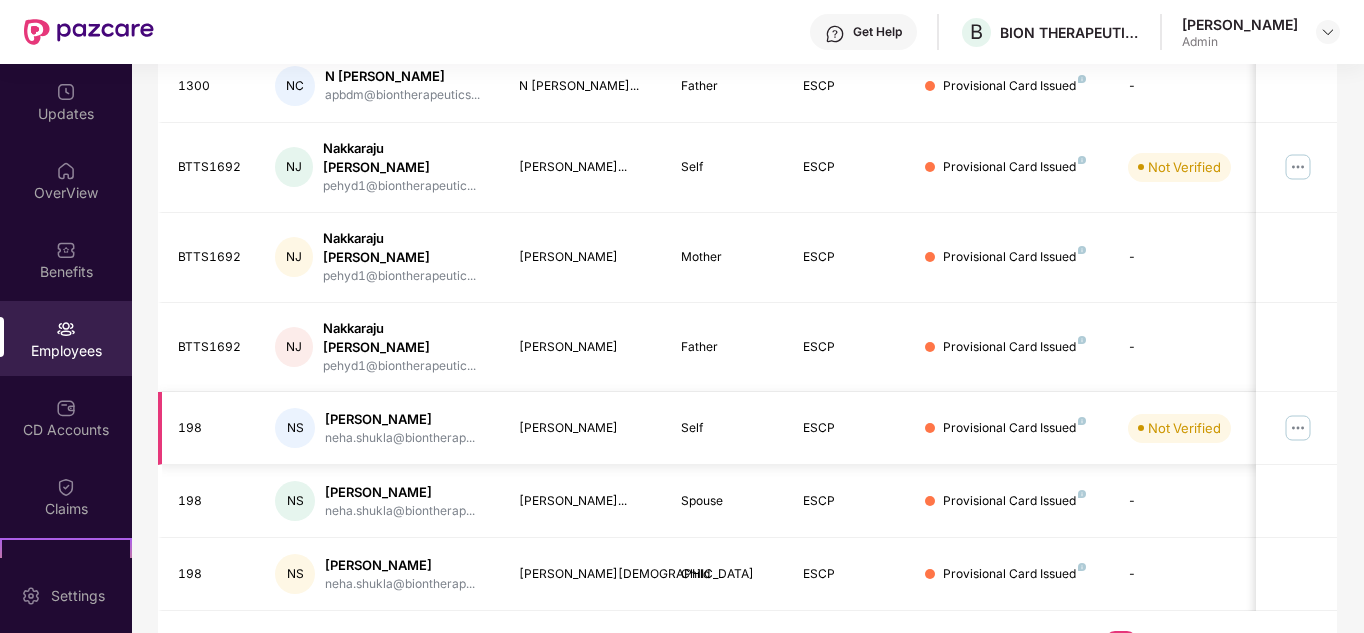 click at bounding box center [1298, 428] 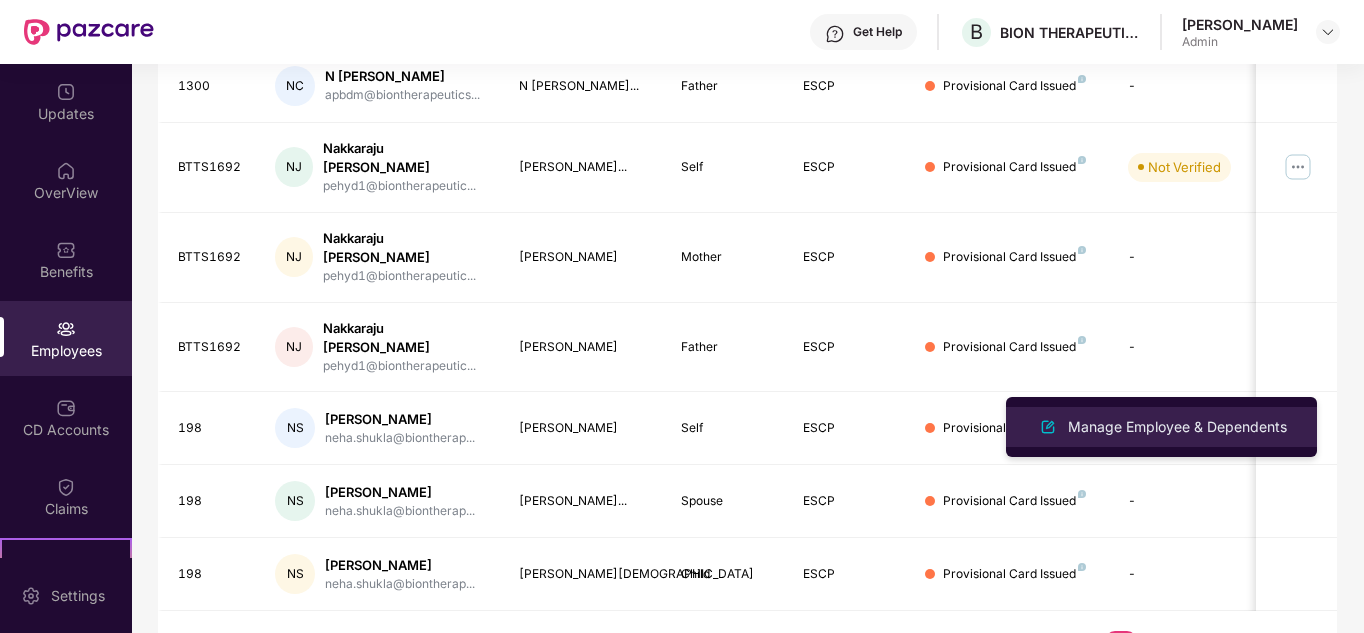 click on "Manage Employee & Dependents" at bounding box center [1177, 427] 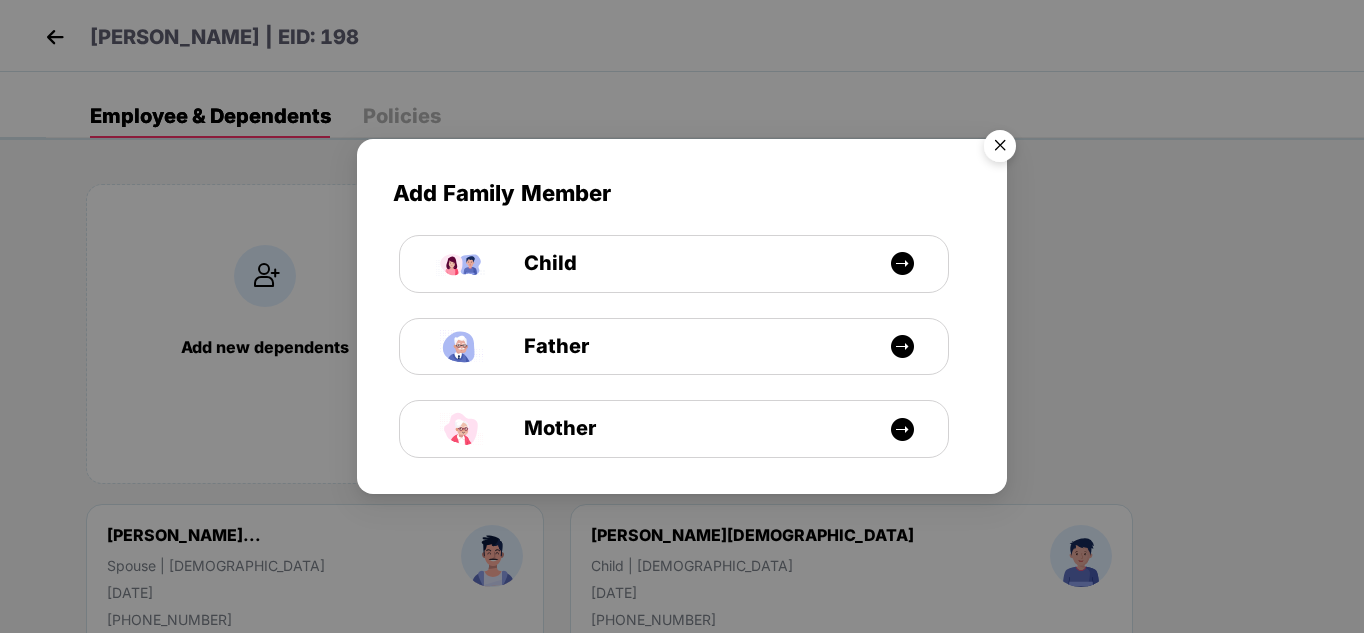 click at bounding box center [1000, 149] 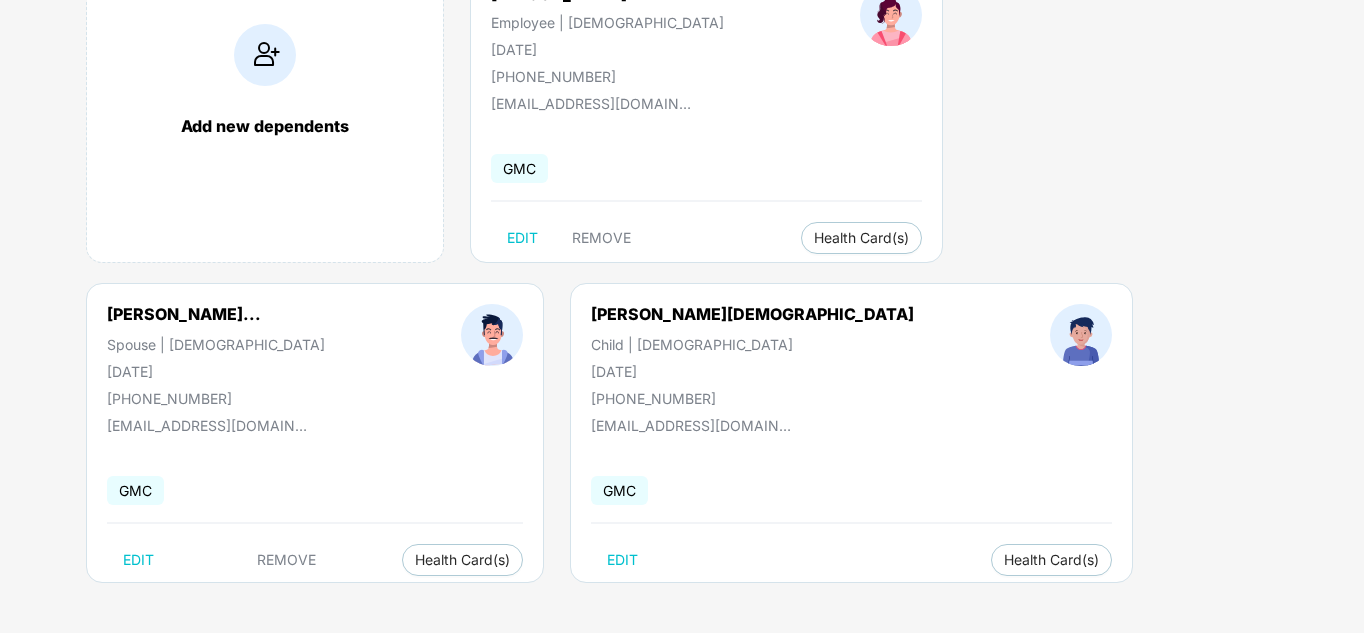 scroll, scrollTop: 0, scrollLeft: 0, axis: both 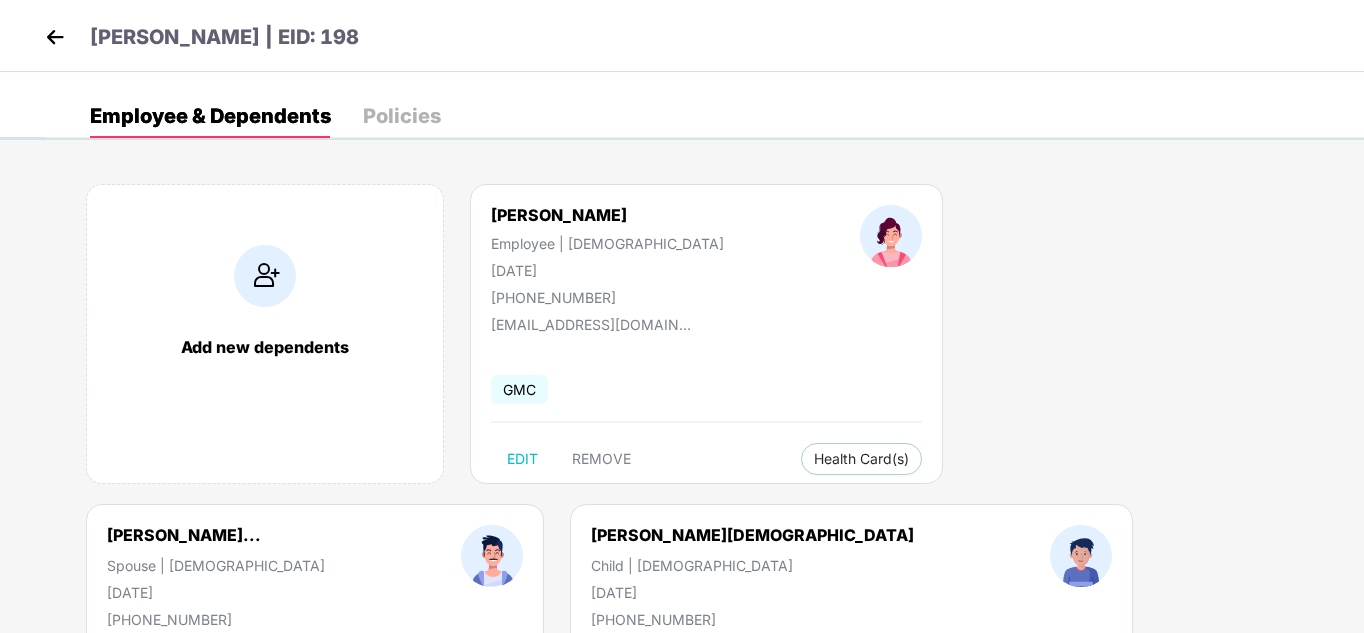 click at bounding box center [55, 37] 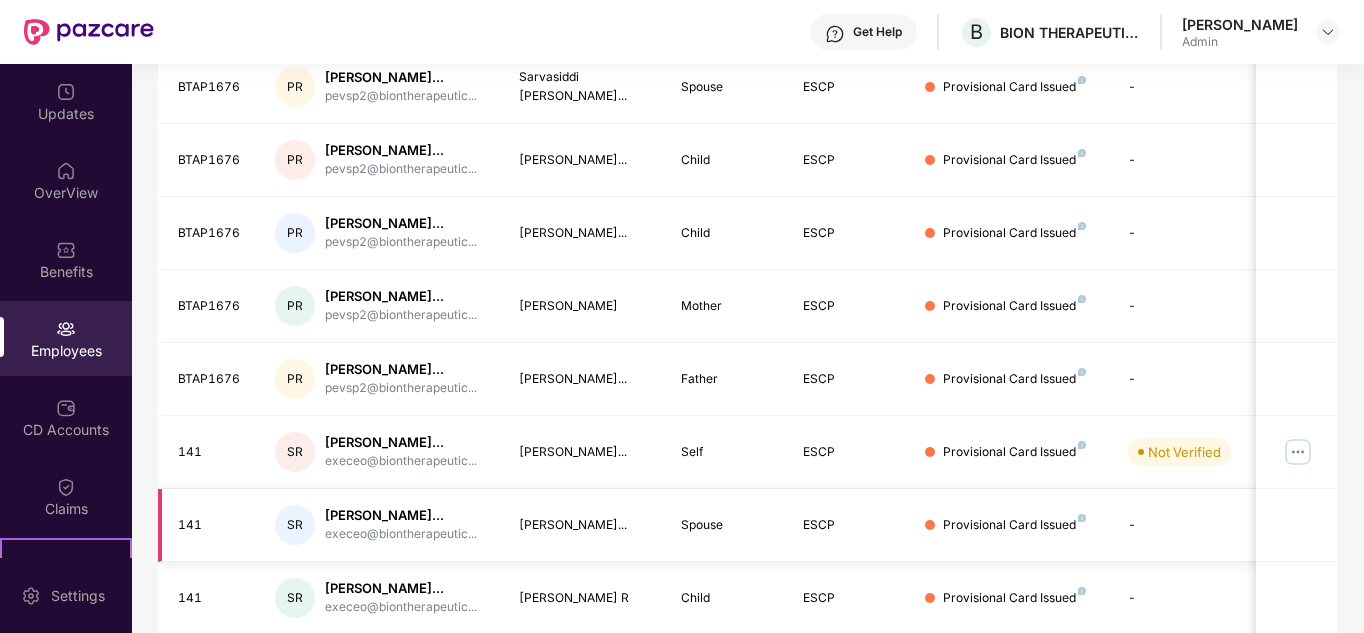 scroll, scrollTop: 596, scrollLeft: 0, axis: vertical 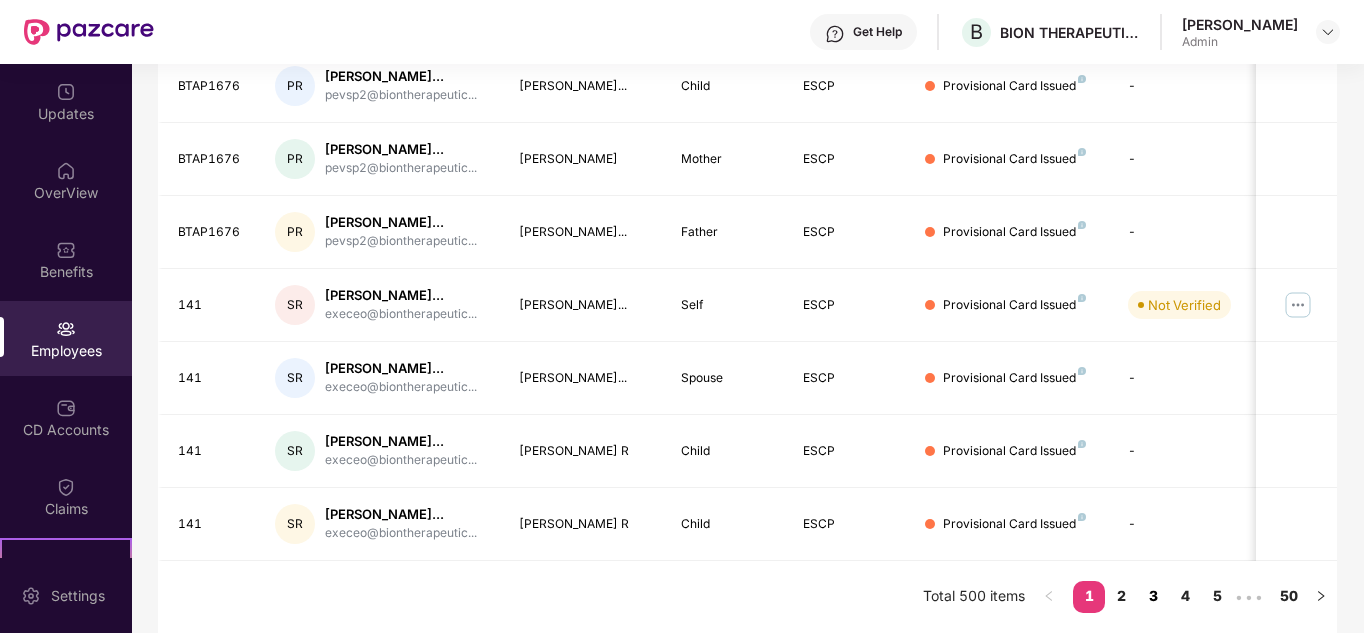 click on "3" at bounding box center [1153, 596] 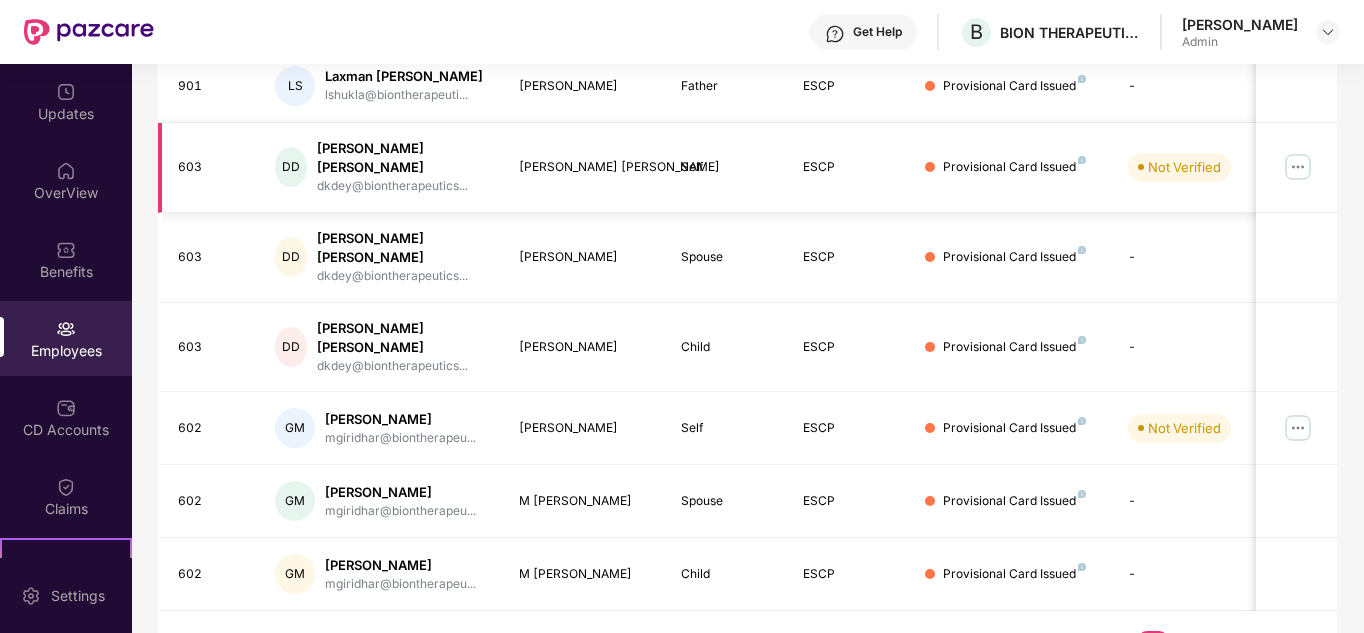 click at bounding box center (1298, 167) 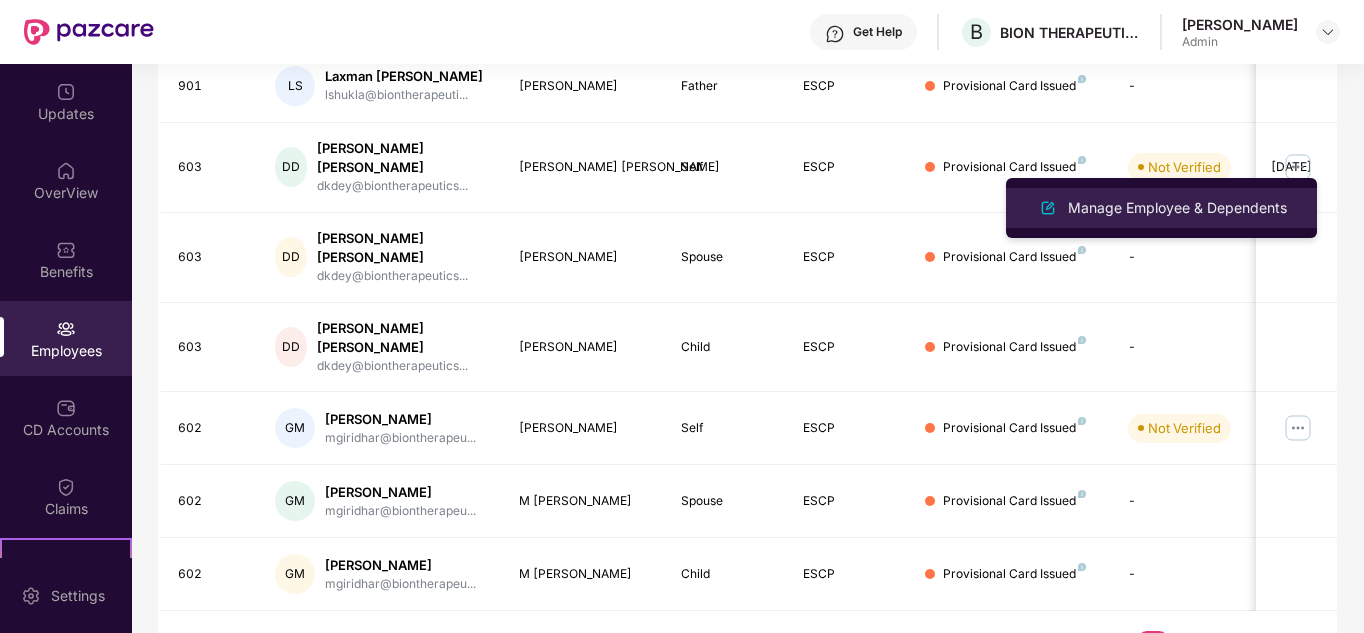 click on "Manage Employee & Dependents" at bounding box center (1177, 208) 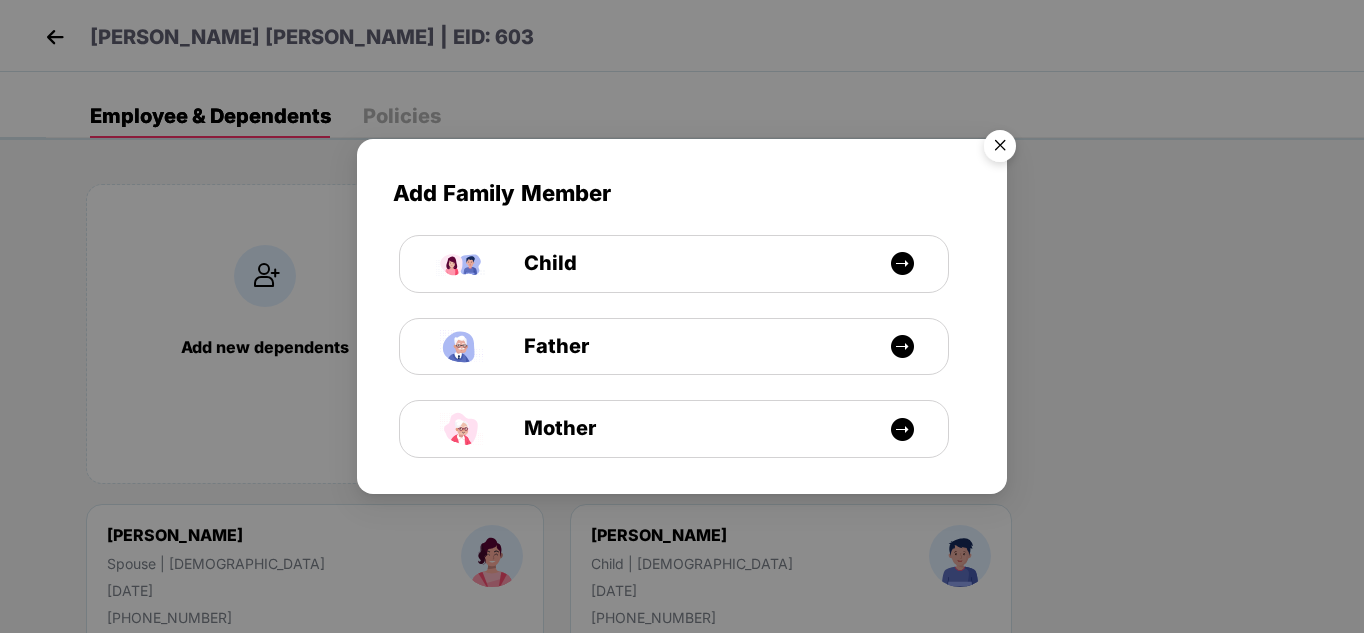 click at bounding box center (1000, 149) 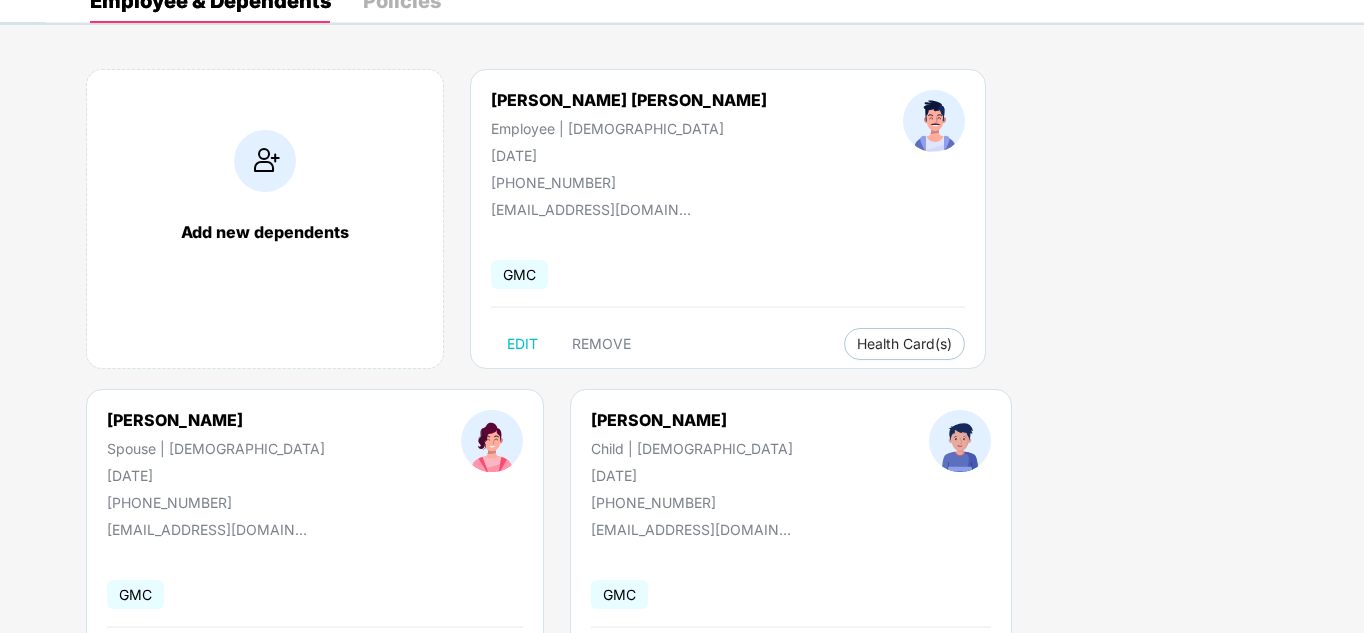 scroll, scrollTop: 0, scrollLeft: 0, axis: both 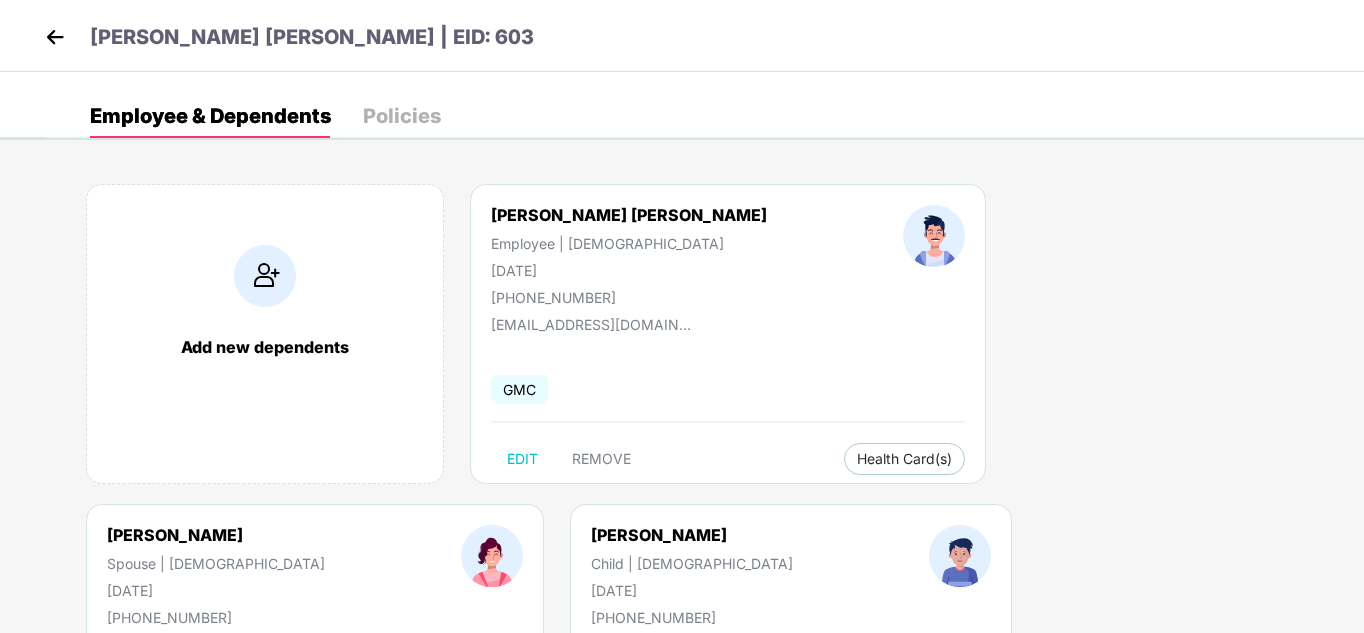 click at bounding box center [55, 37] 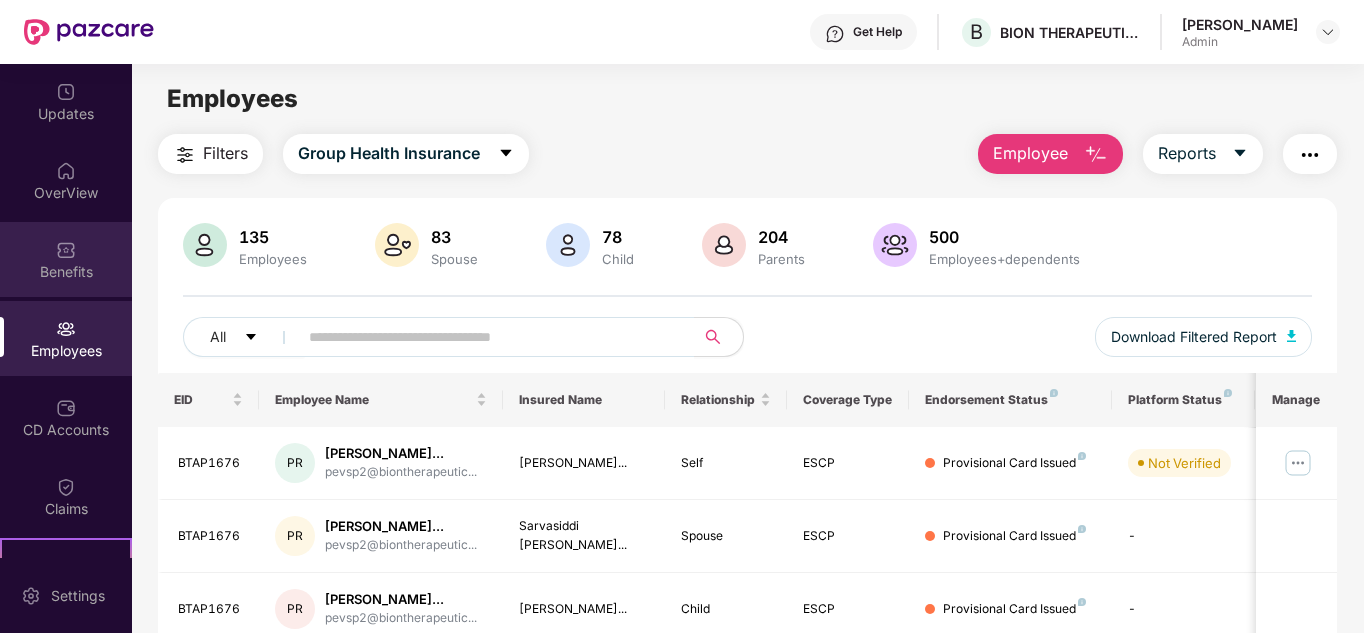 click at bounding box center (66, 250) 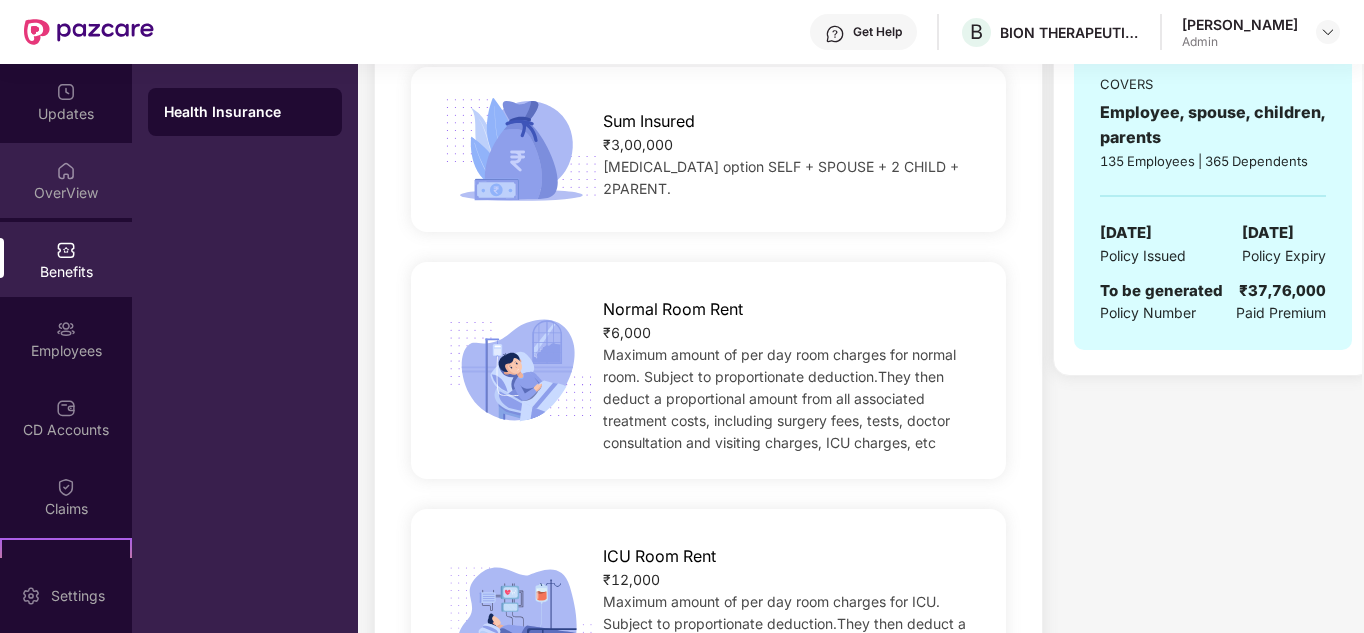 scroll, scrollTop: 400, scrollLeft: 0, axis: vertical 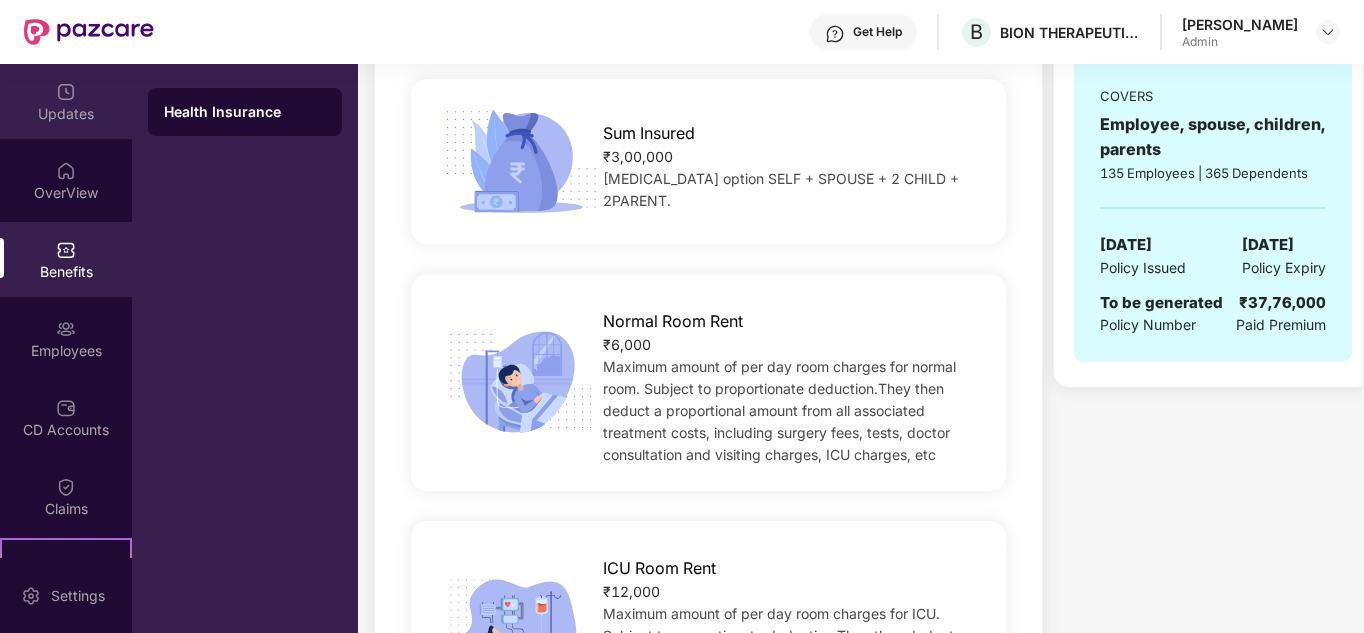 click on "Updates" at bounding box center (66, 114) 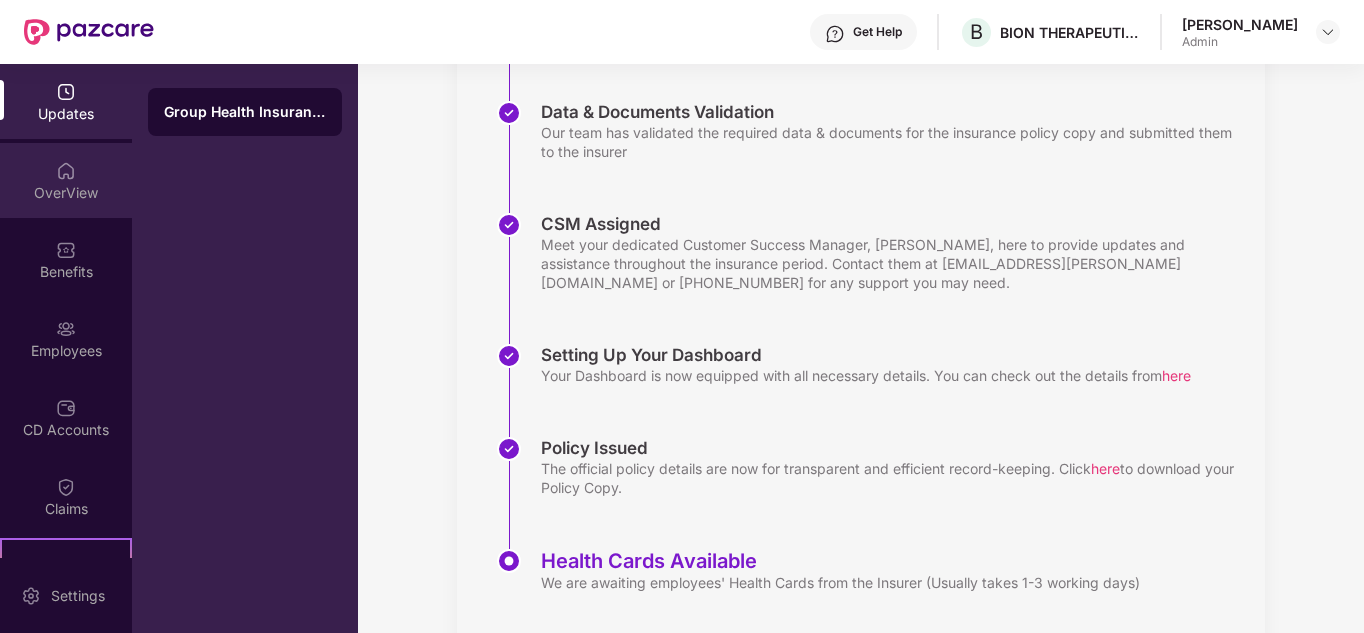 click on "OverView" at bounding box center (66, 193) 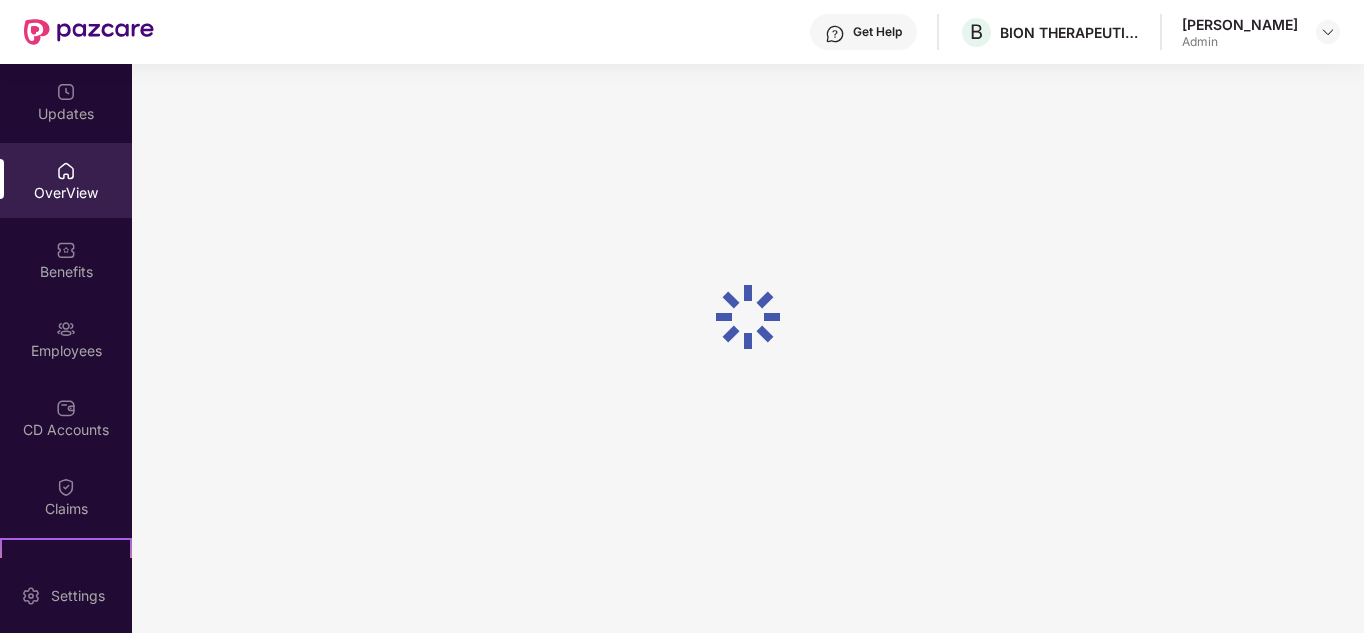 scroll, scrollTop: 64, scrollLeft: 0, axis: vertical 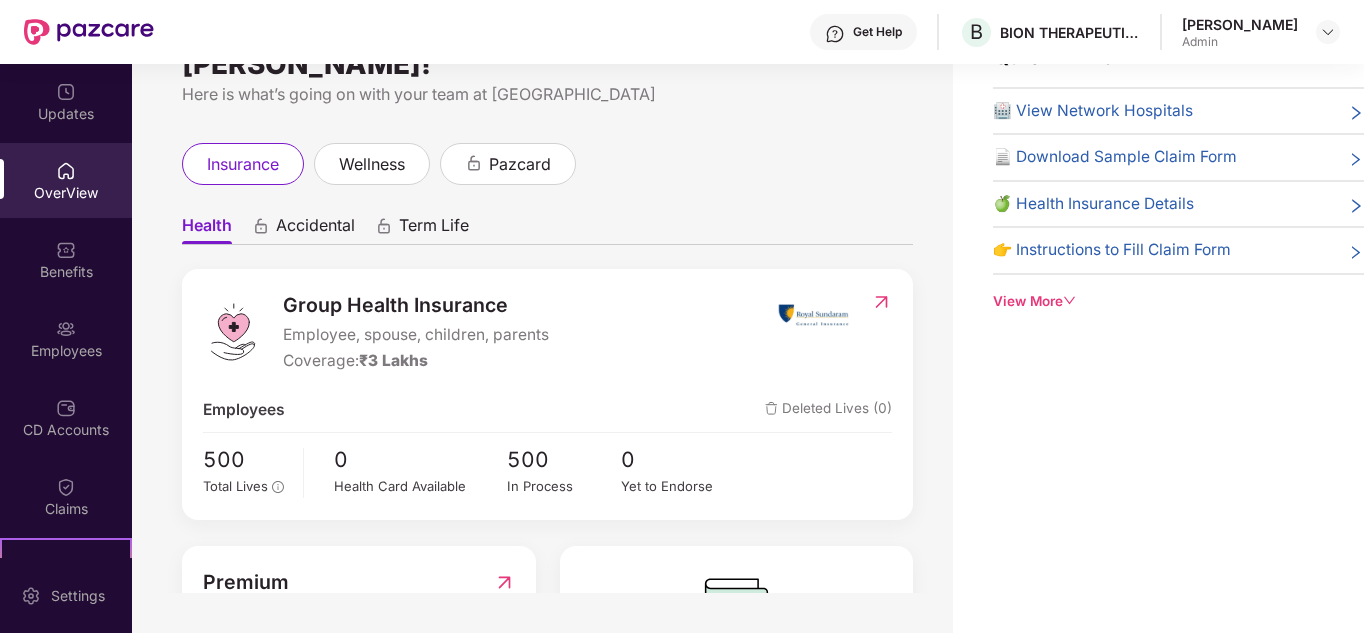 click on "Accidental" at bounding box center (315, 229) 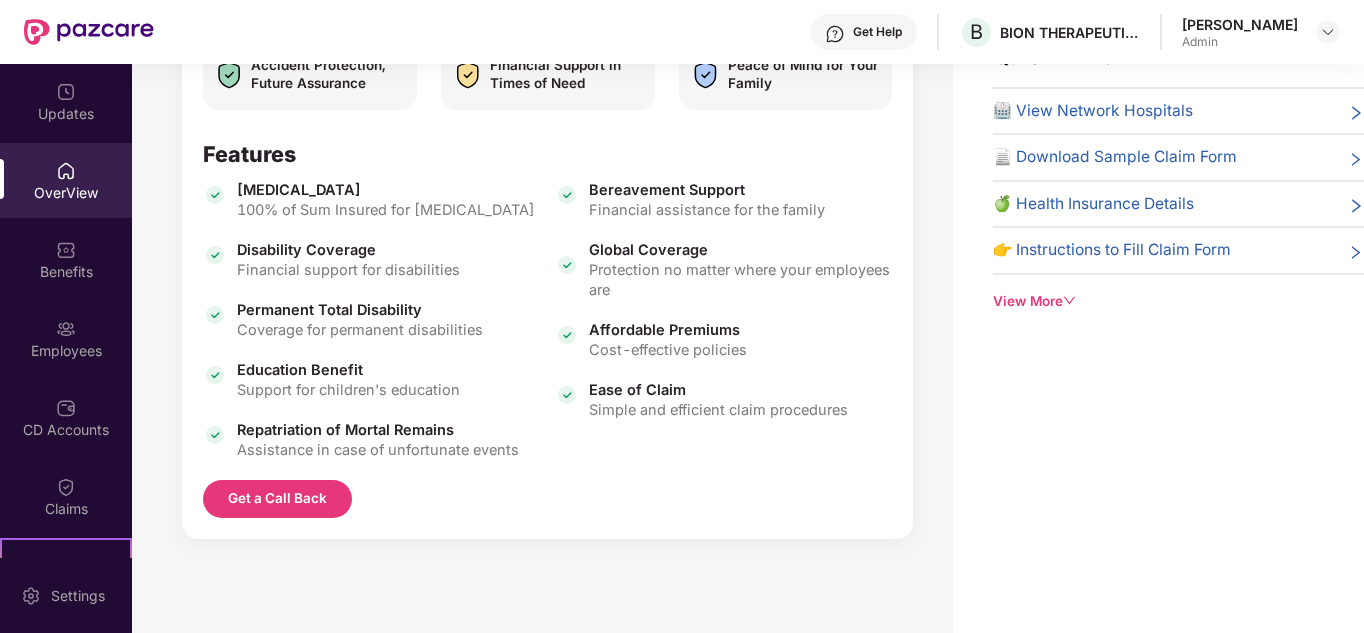 scroll, scrollTop: 0, scrollLeft: 0, axis: both 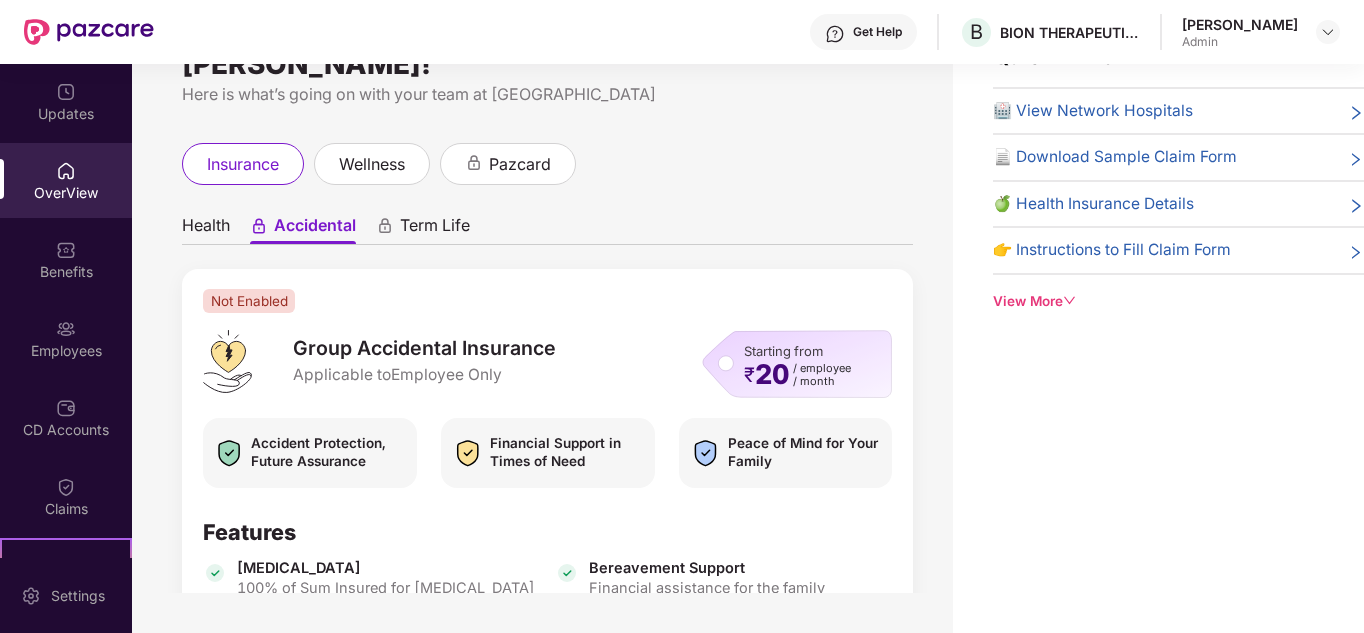 click on "Term Life" at bounding box center (435, 229) 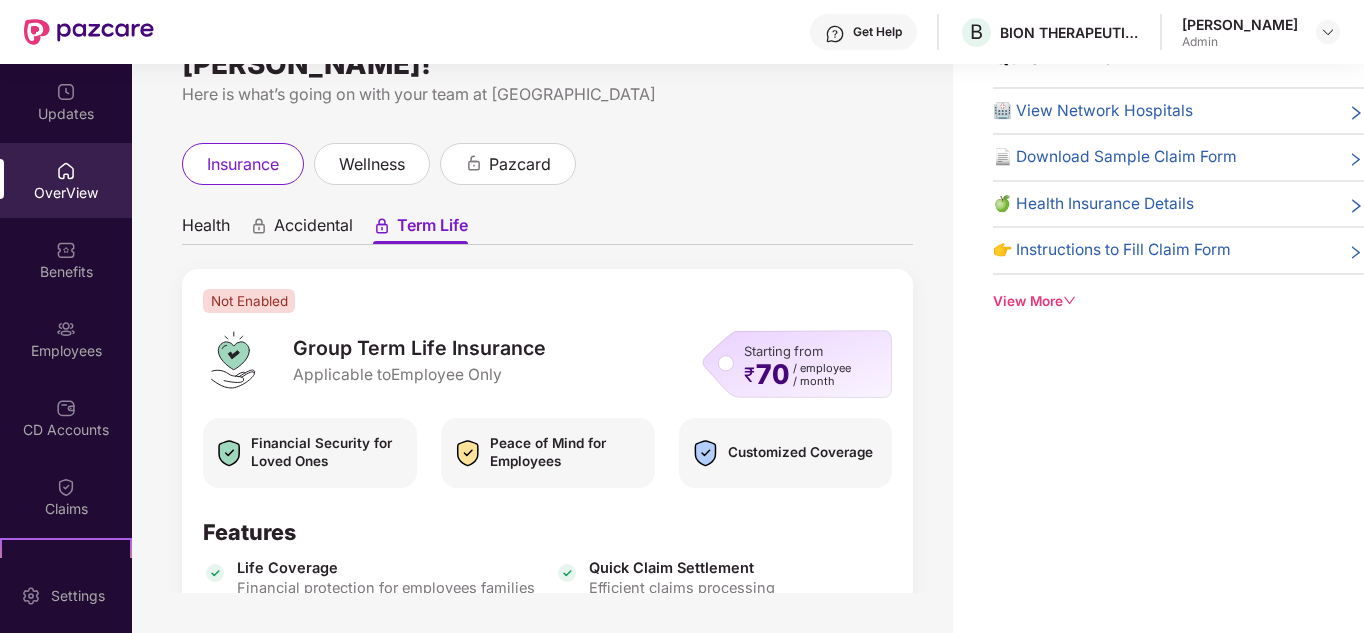 scroll, scrollTop: 0, scrollLeft: 0, axis: both 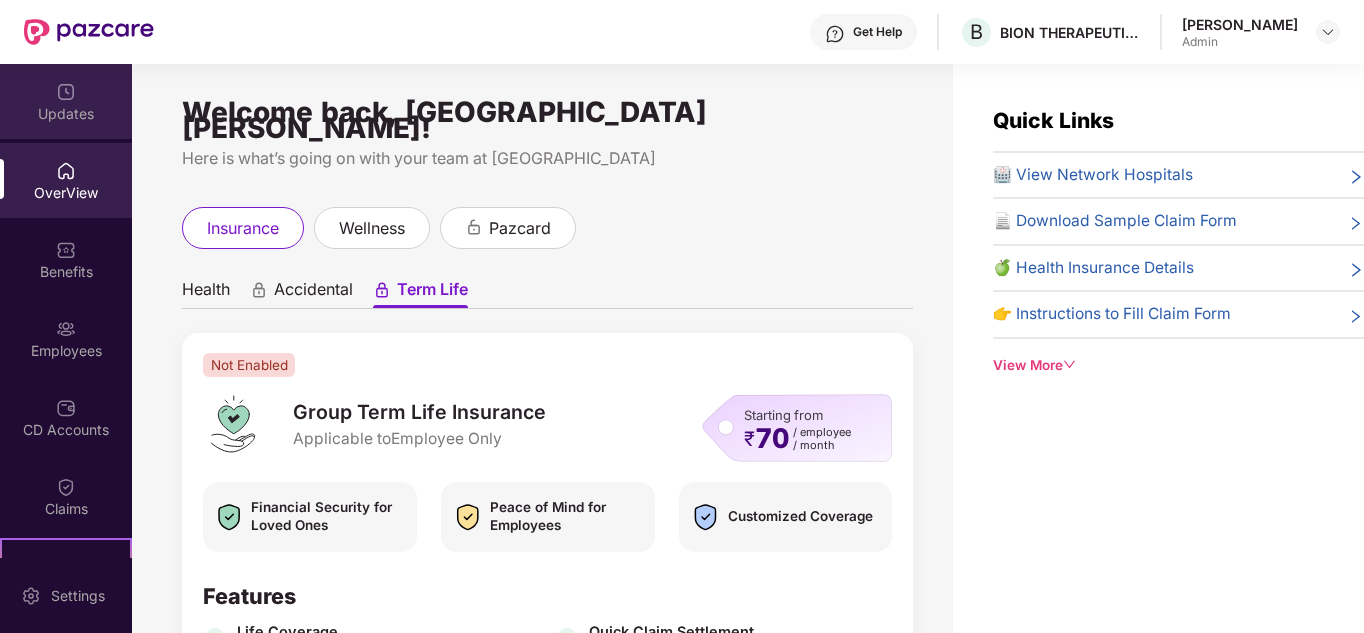 click on "Updates" at bounding box center (66, 114) 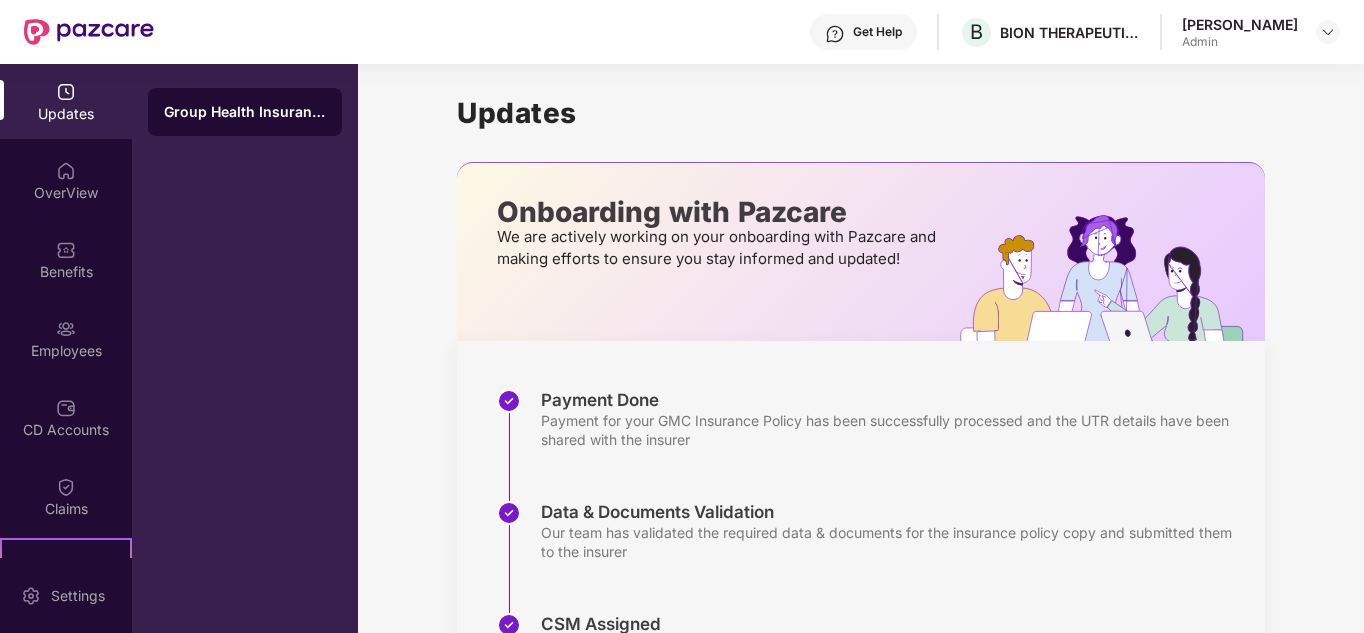 scroll, scrollTop: 400, scrollLeft: 0, axis: vertical 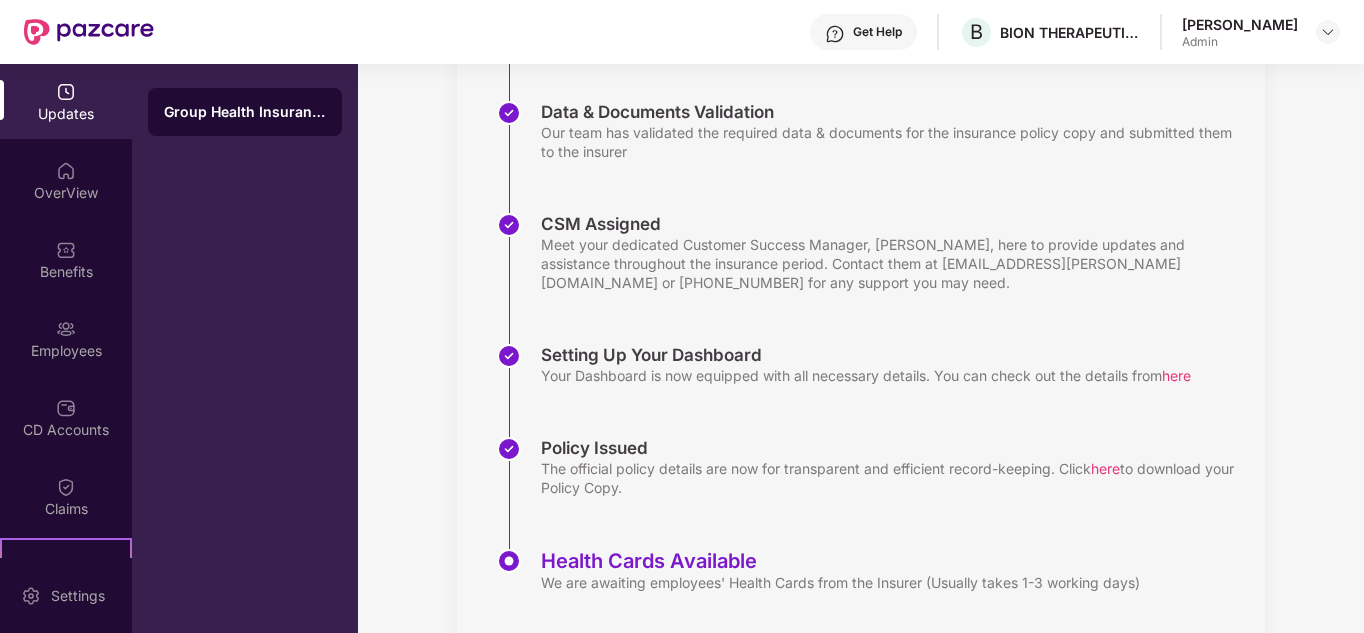 click on "Group Health Insurance" at bounding box center [245, 112] 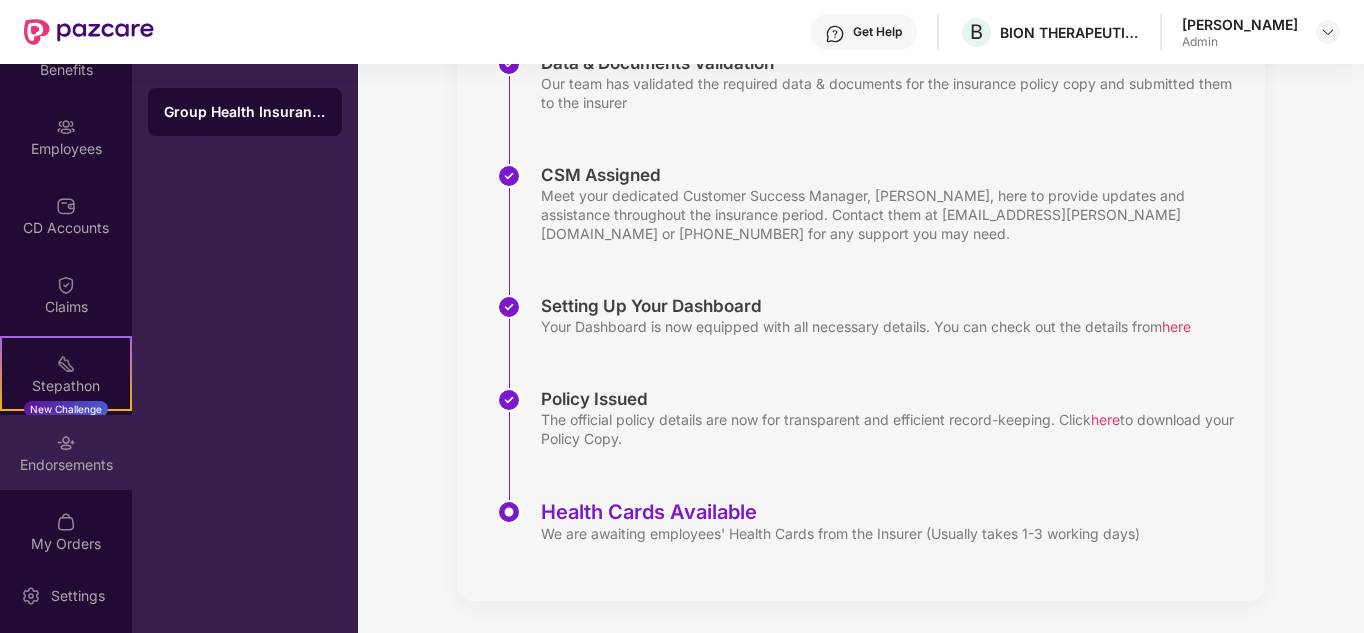 scroll, scrollTop: 217, scrollLeft: 0, axis: vertical 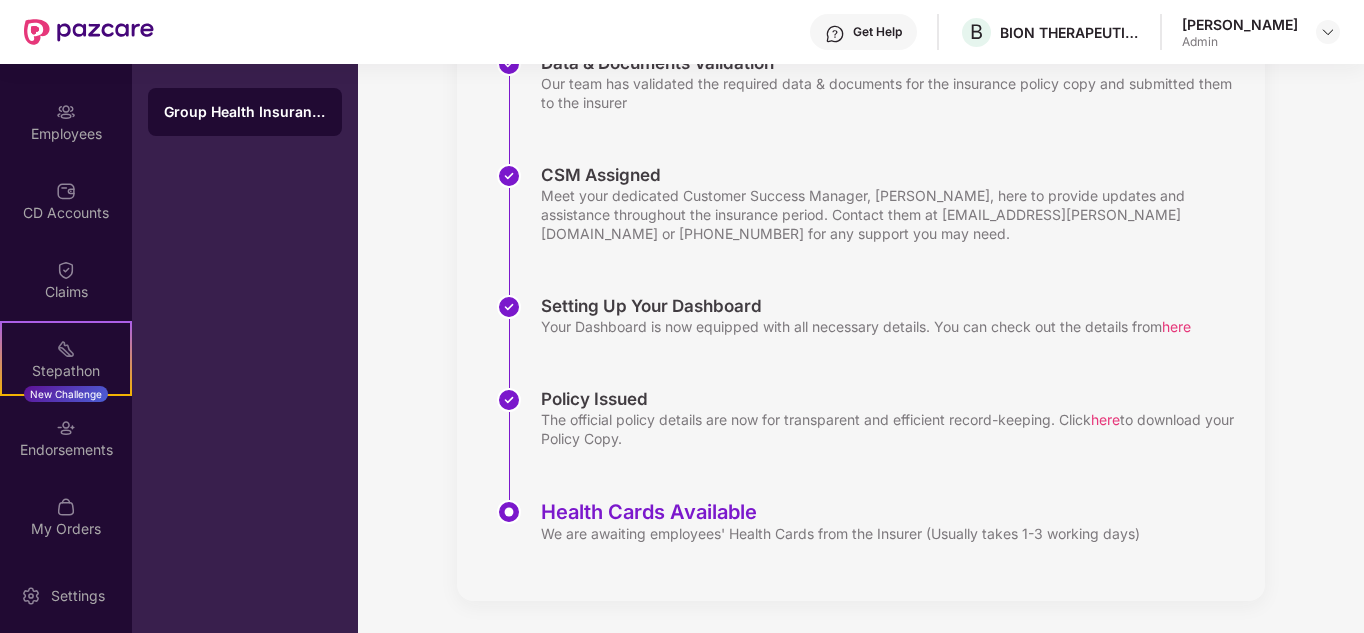 click on "Biruduraju Srinivasa Raju Admin" at bounding box center [1261, 32] 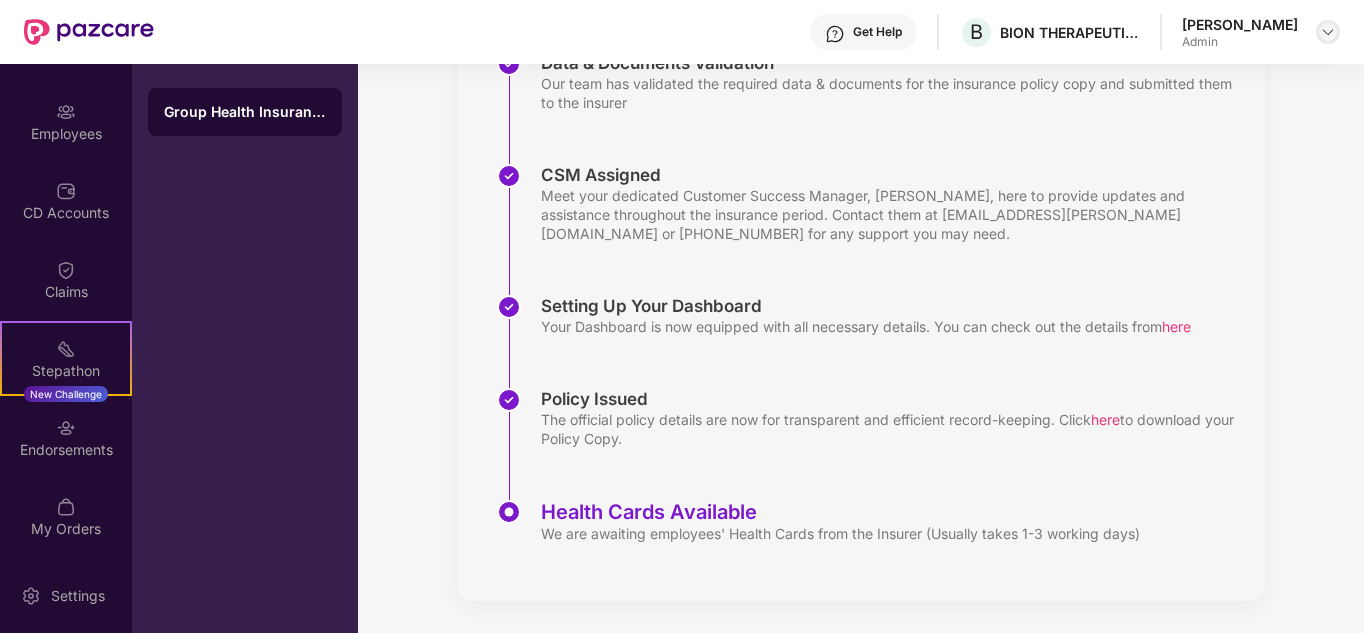 click at bounding box center (1328, 32) 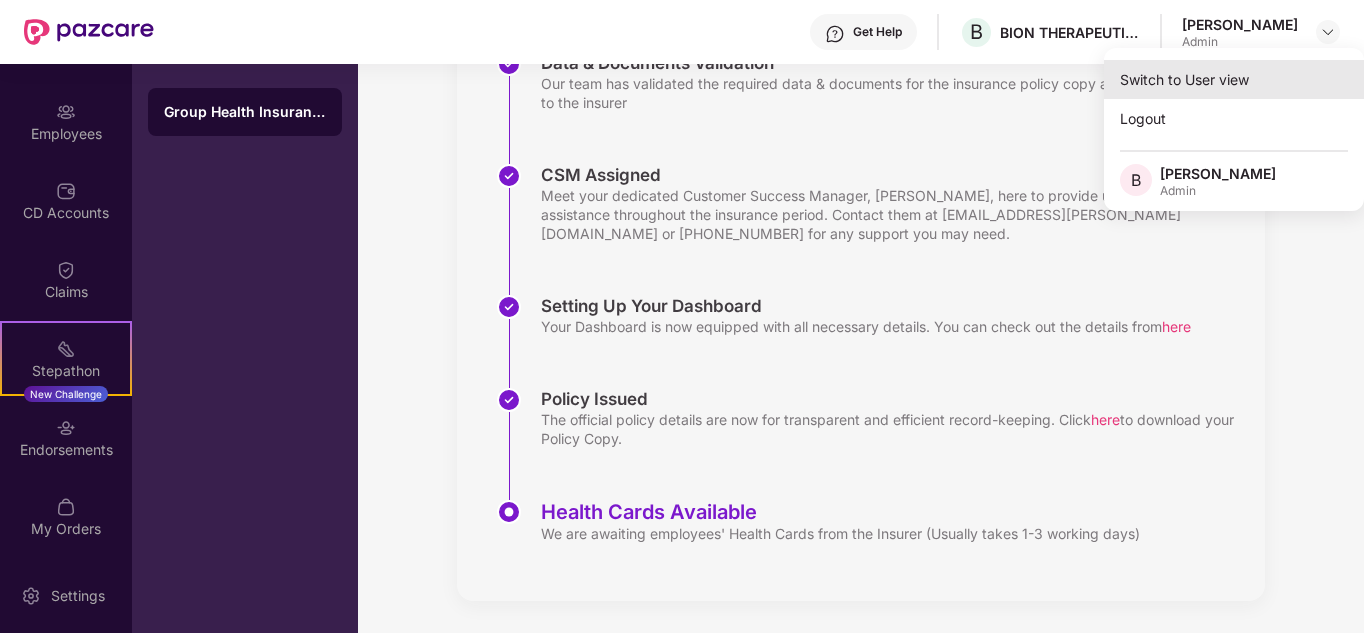 click on "Switch to User view" at bounding box center (1234, 79) 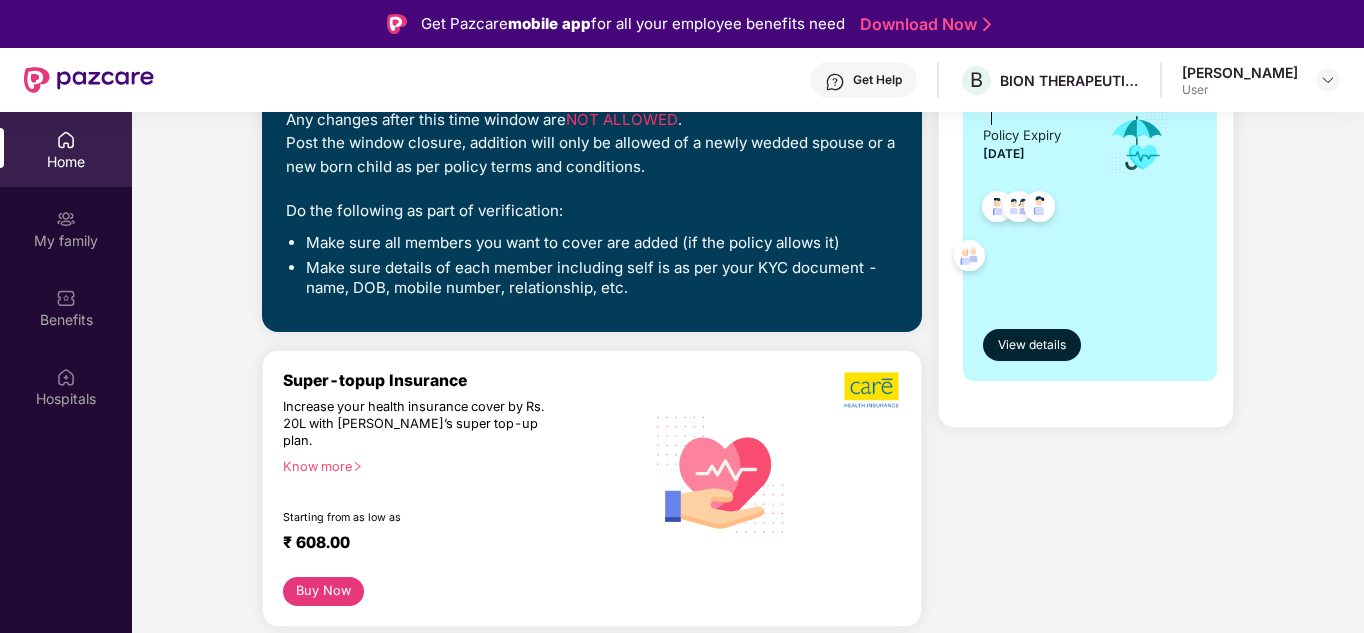 scroll, scrollTop: 600, scrollLeft: 0, axis: vertical 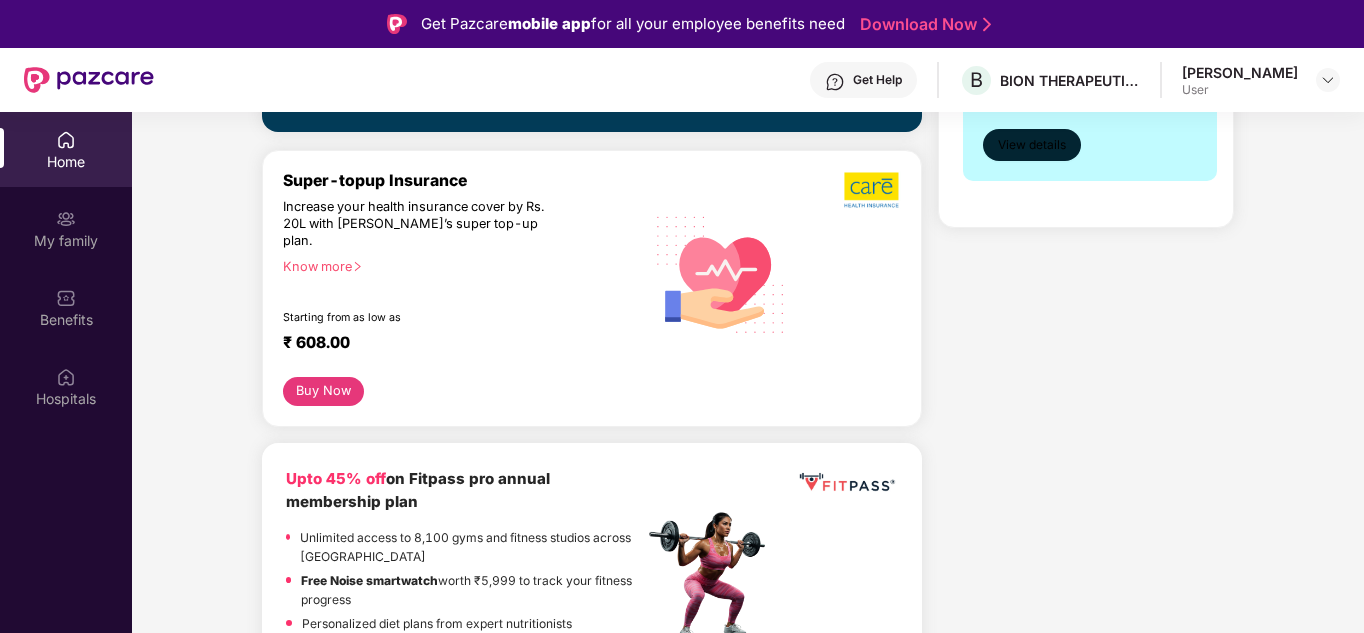 click on "View details" at bounding box center (1032, 145) 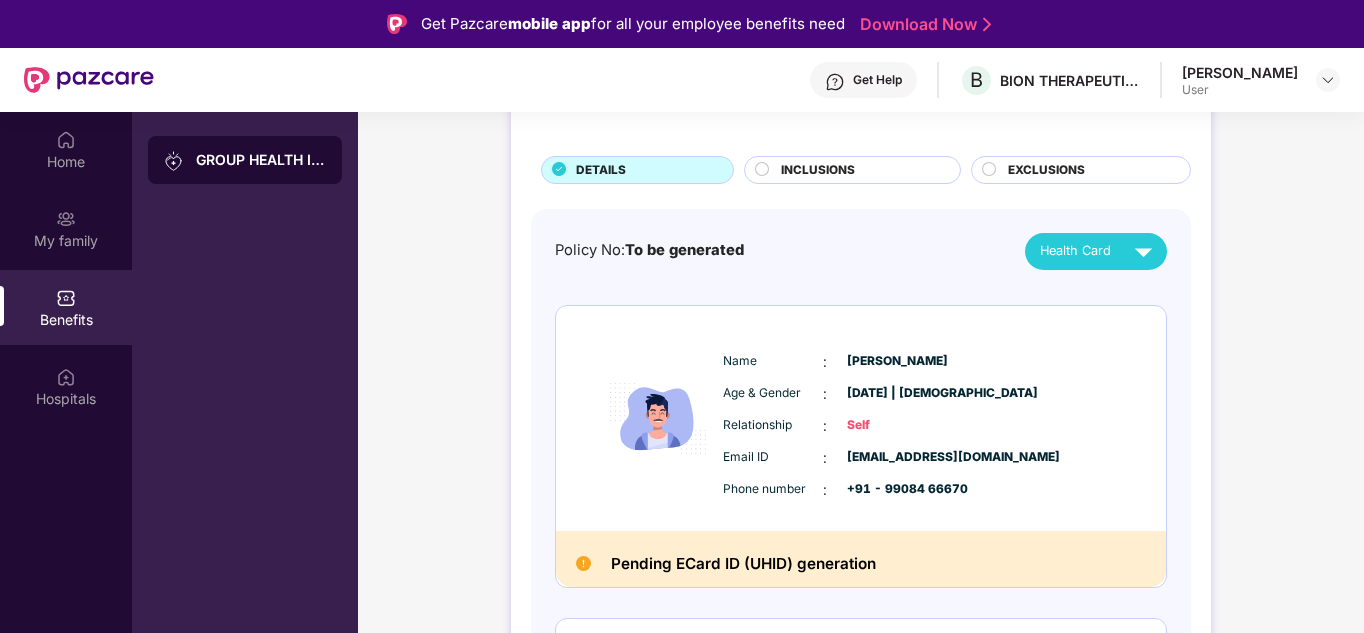 scroll, scrollTop: 0, scrollLeft: 0, axis: both 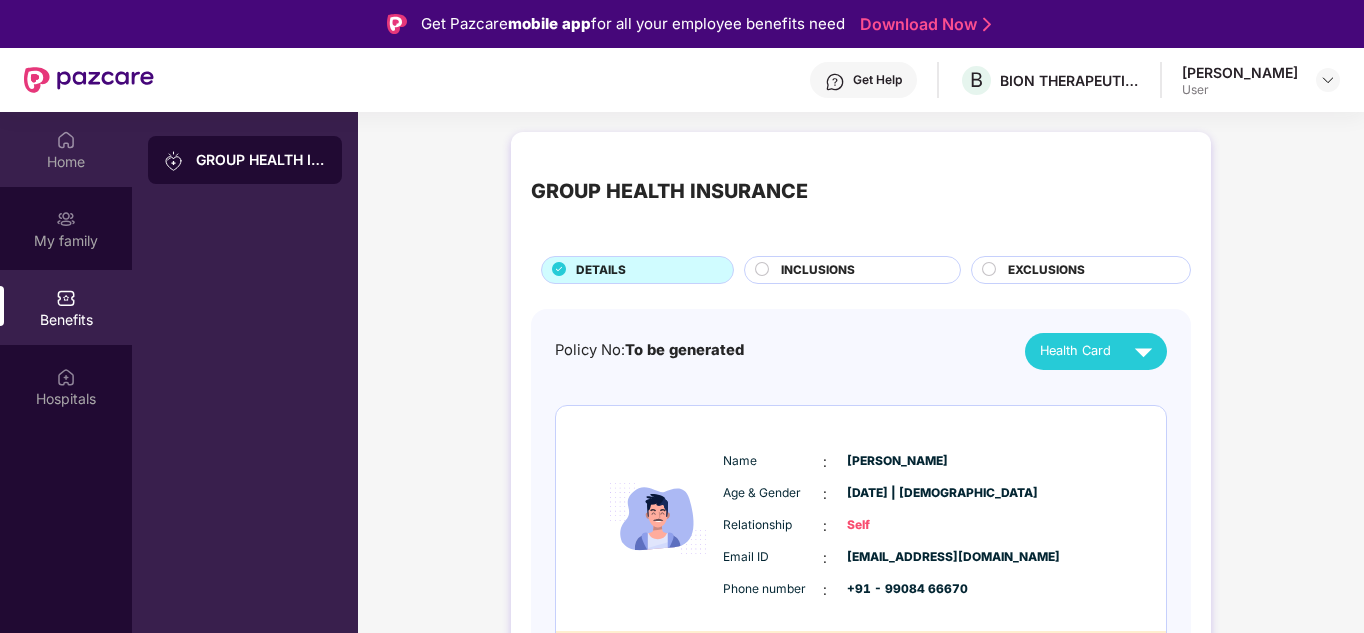 click on "Home" at bounding box center [66, 162] 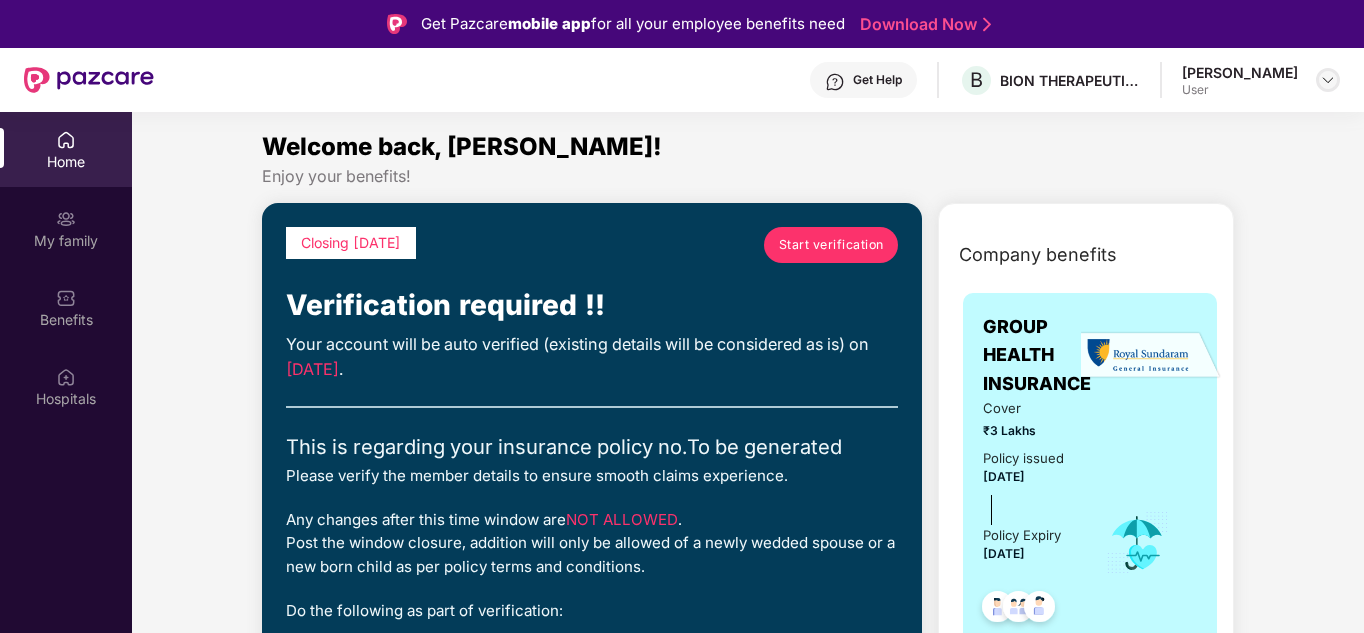 click at bounding box center [1328, 80] 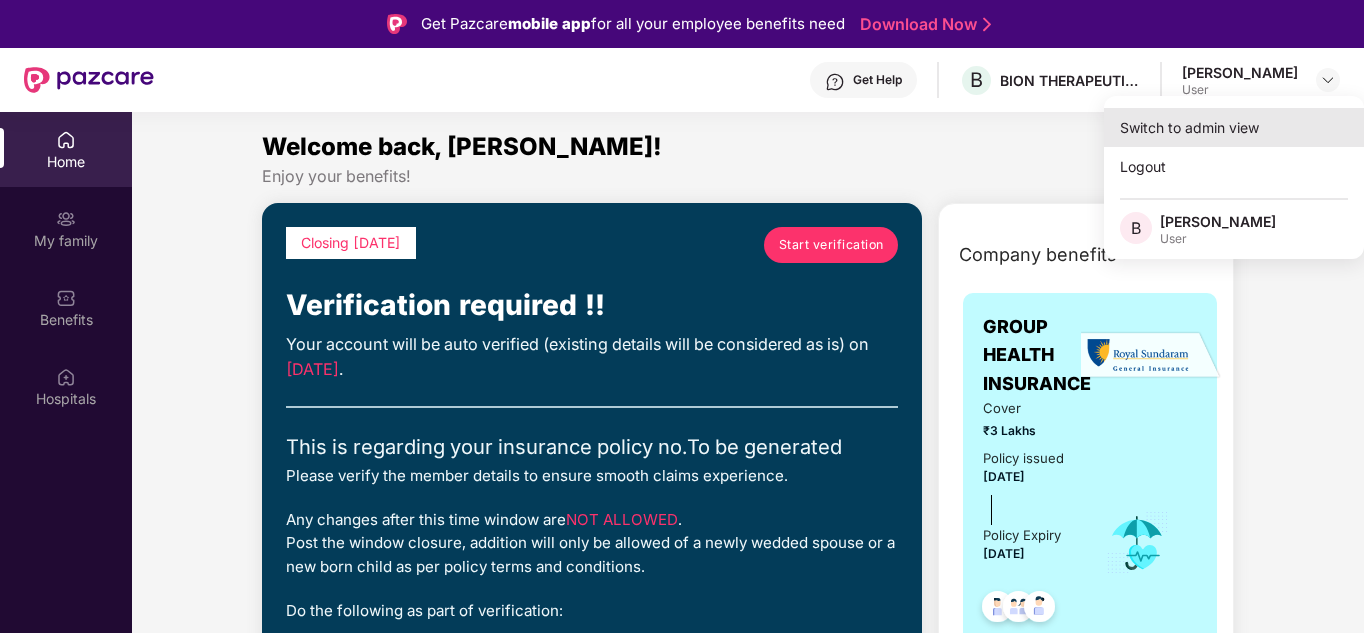 click on "Switch to admin view" at bounding box center (1234, 127) 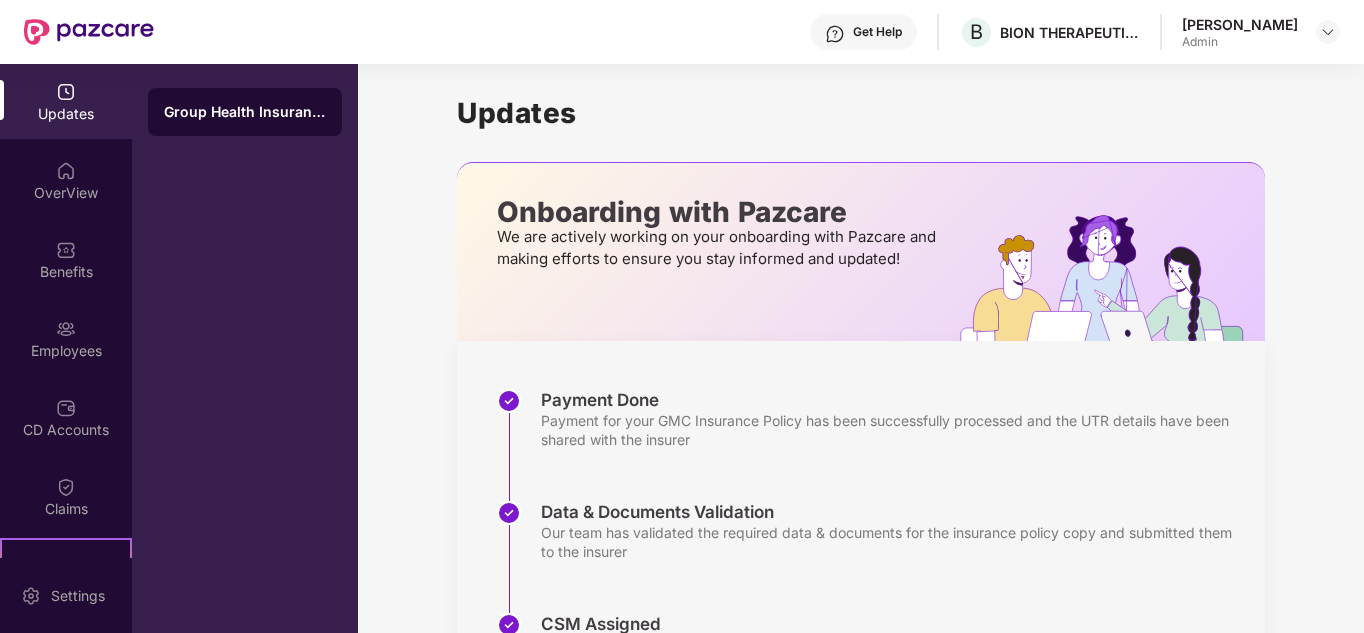 click on "Updates" at bounding box center (66, 101) 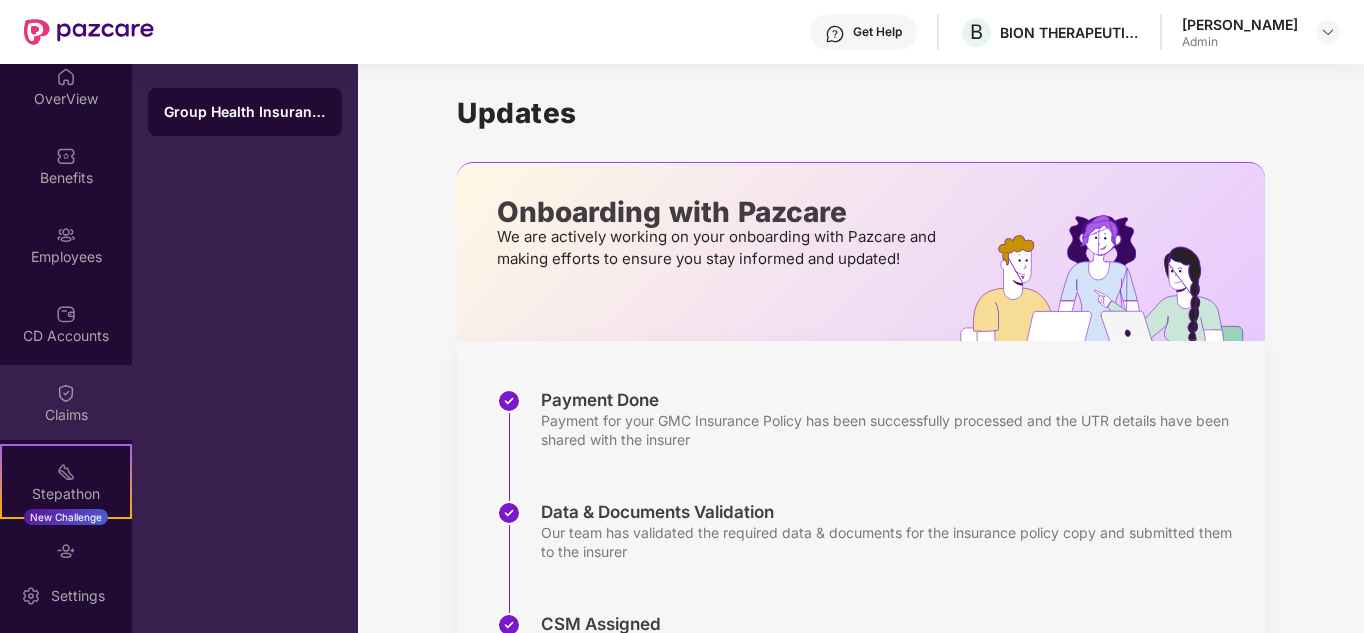 scroll, scrollTop: 217, scrollLeft: 0, axis: vertical 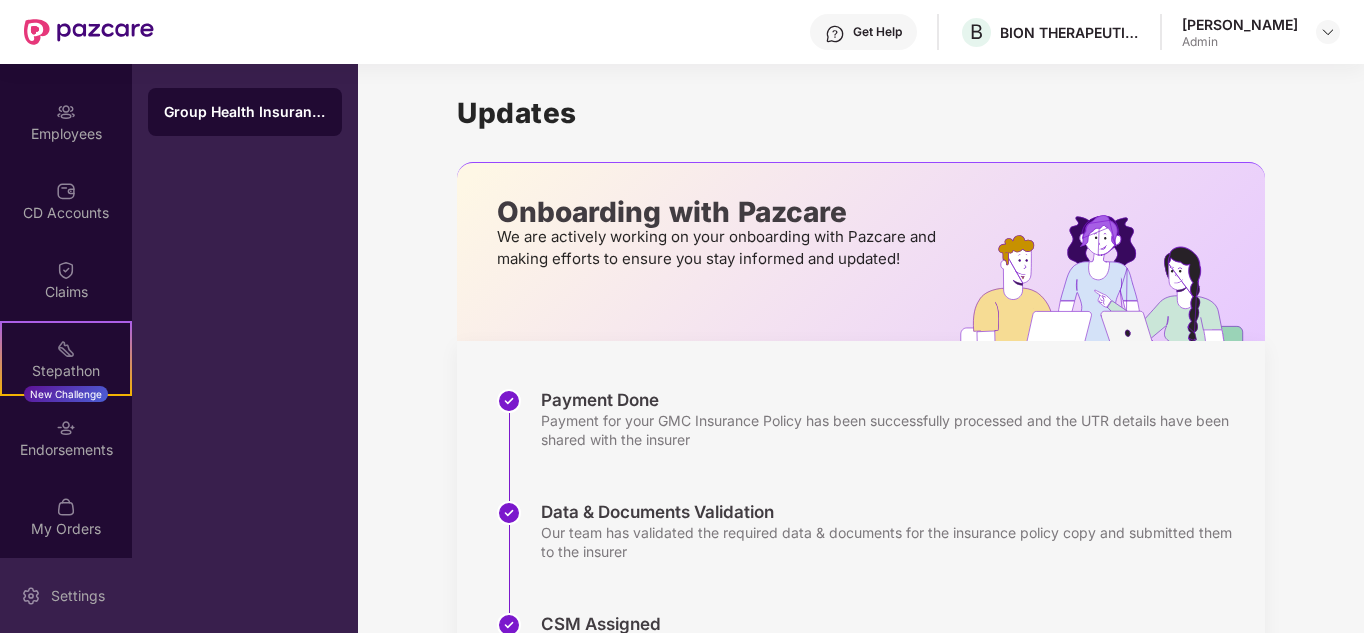 click on "Settings" at bounding box center (78, 596) 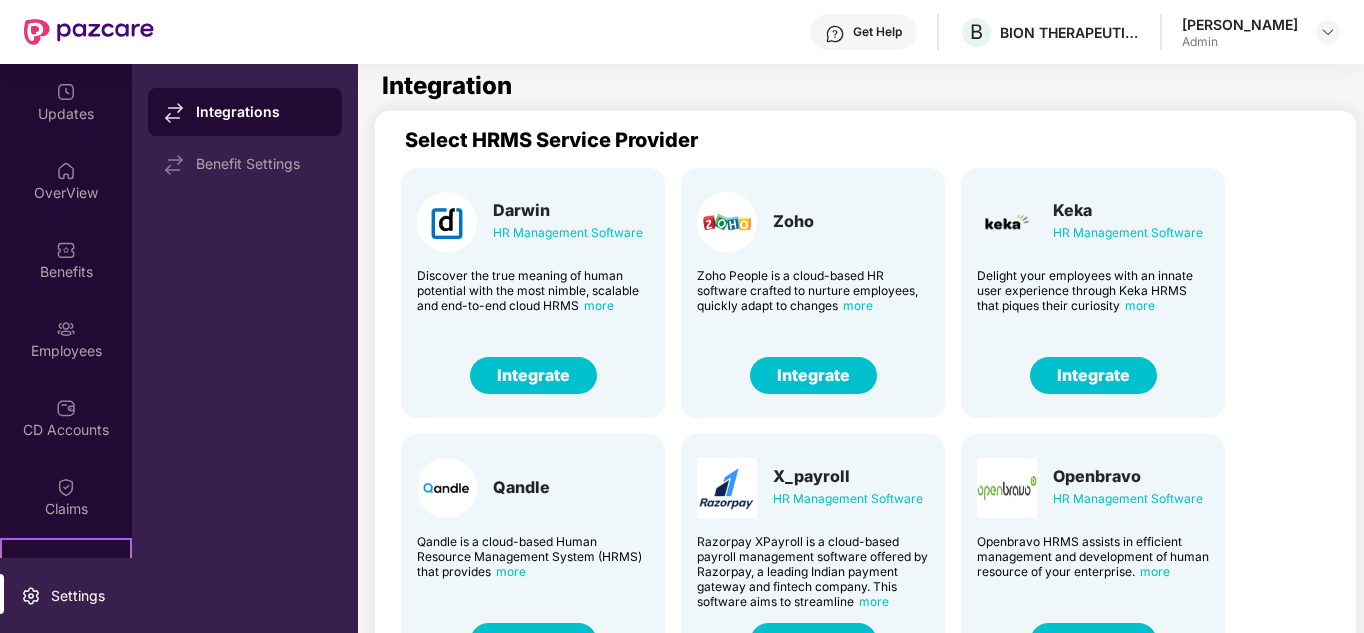 scroll, scrollTop: 0, scrollLeft: 0, axis: both 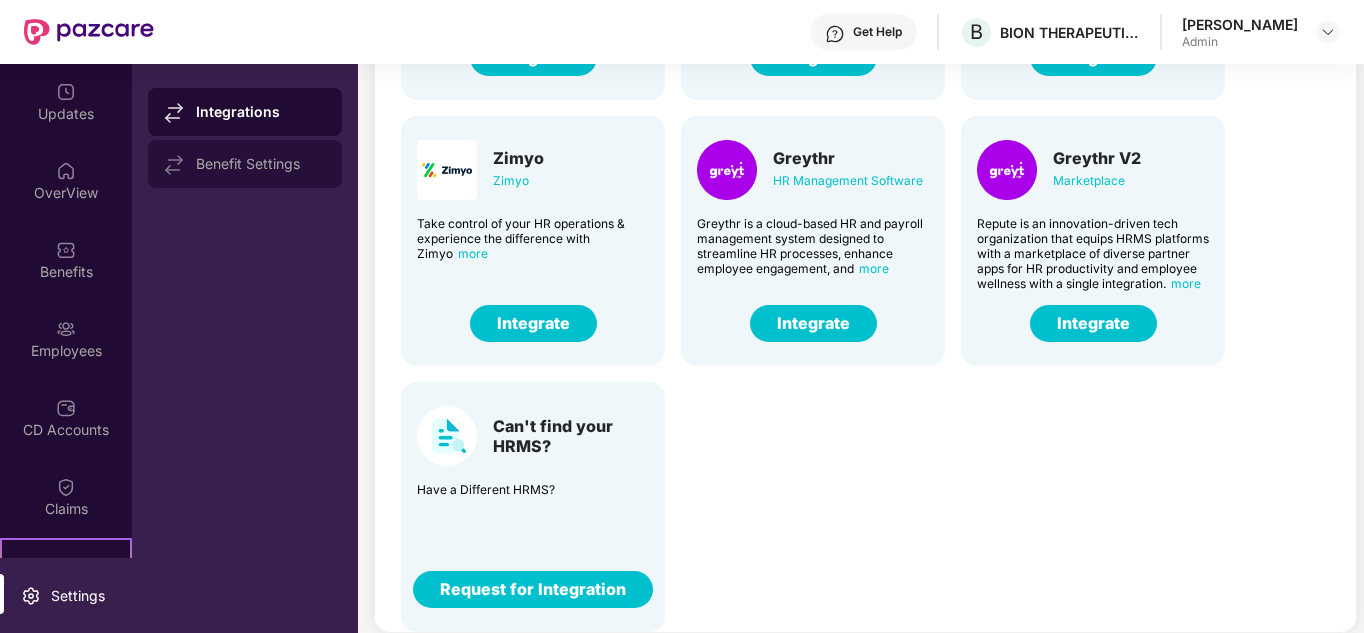 click on "Benefit Settings" at bounding box center (245, 164) 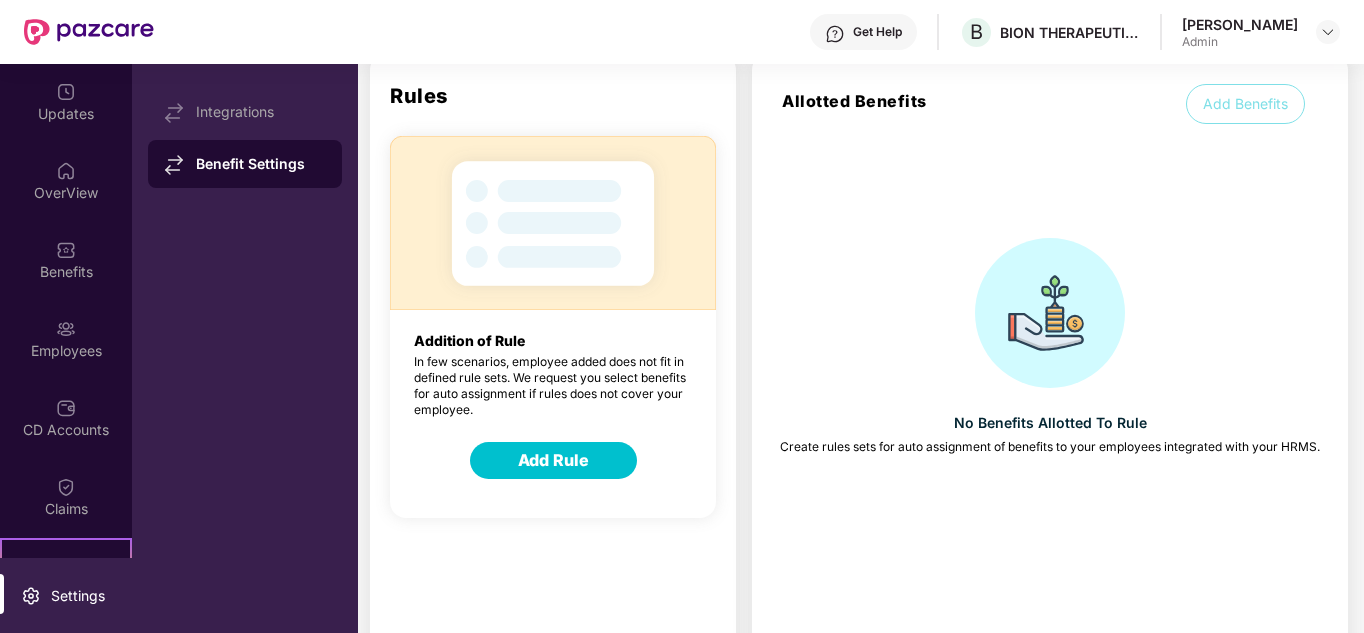 scroll, scrollTop: 89, scrollLeft: 0, axis: vertical 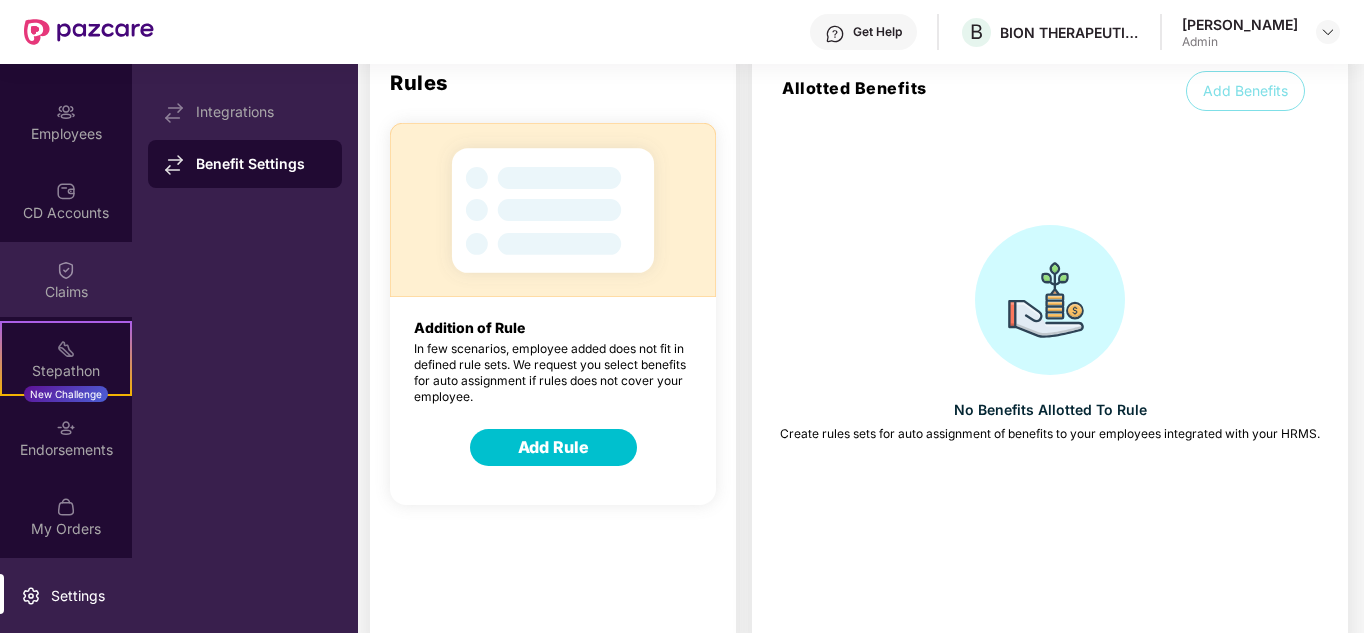 click at bounding box center (66, 270) 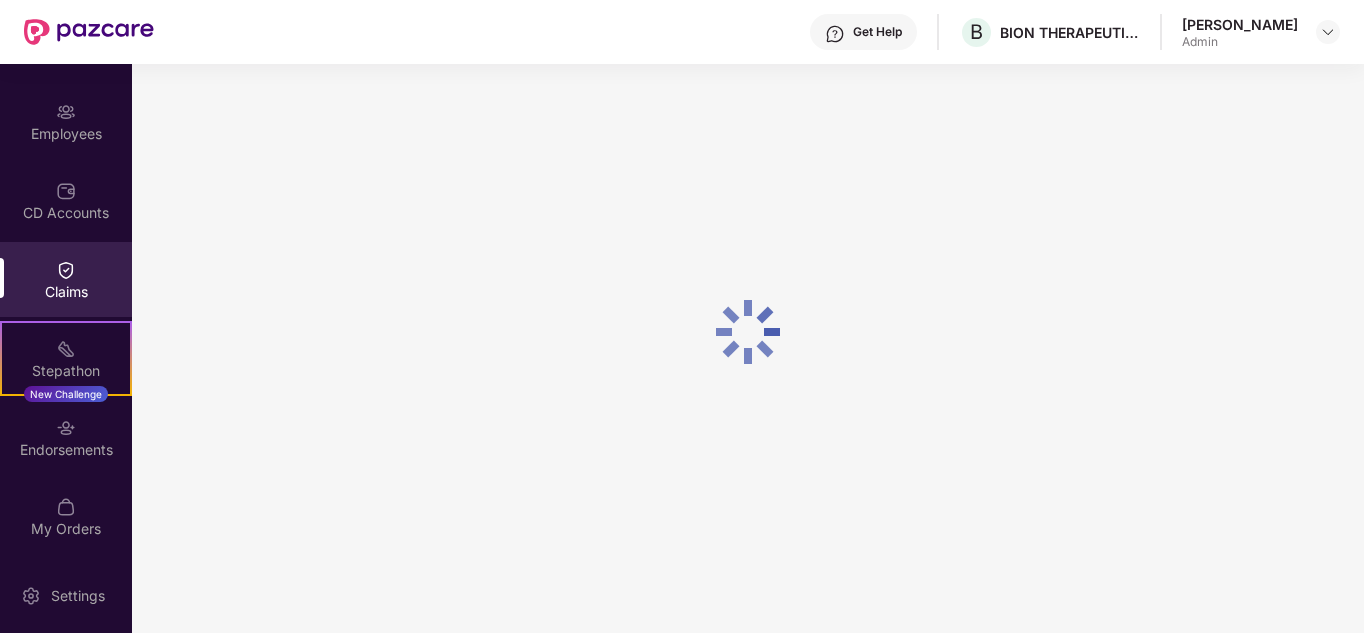 scroll, scrollTop: 0, scrollLeft: 0, axis: both 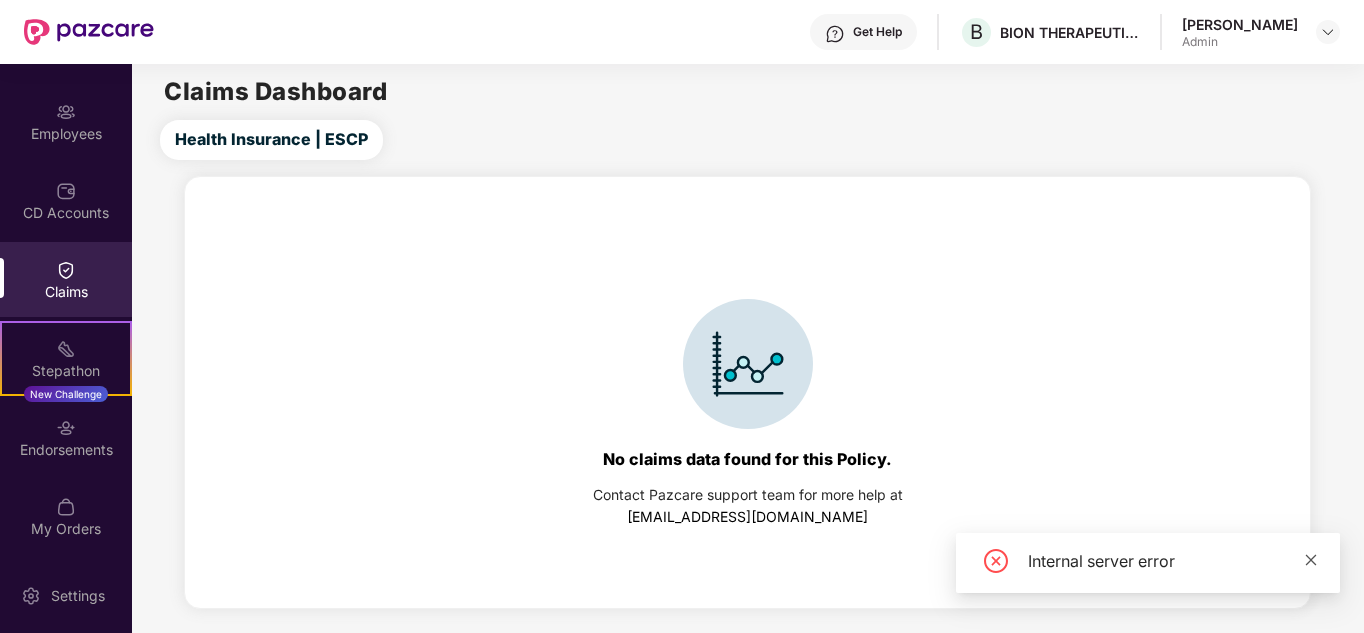 click 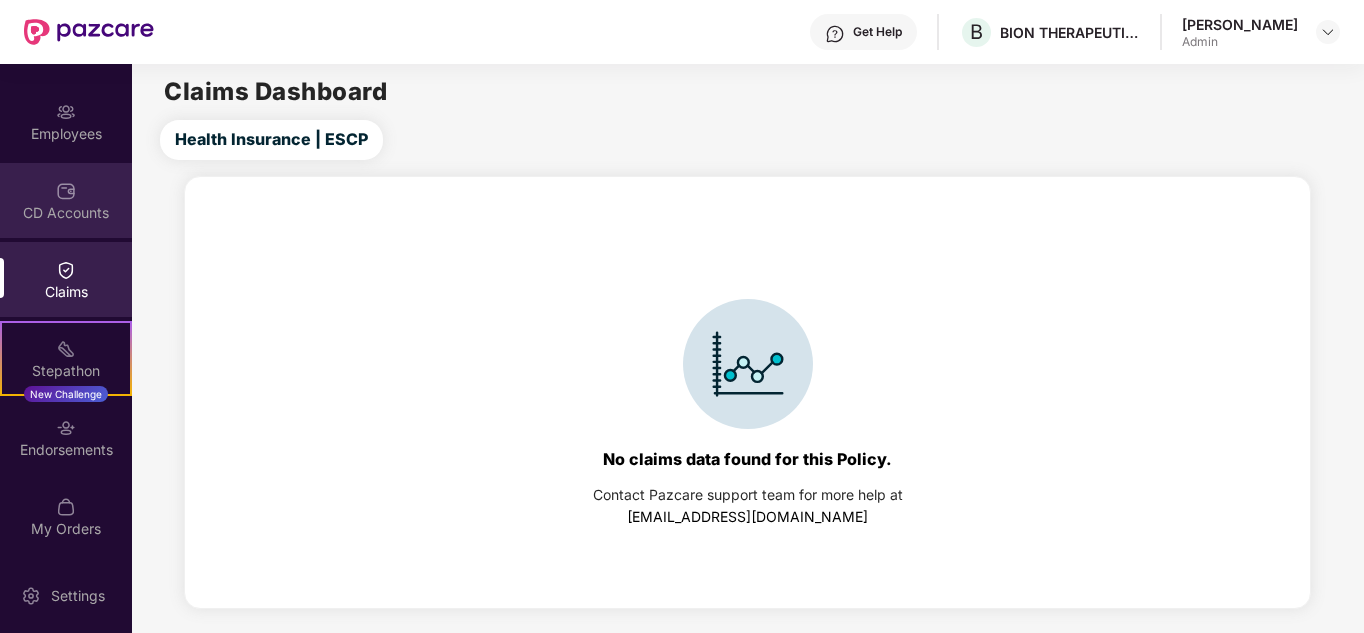 click on "CD Accounts" at bounding box center (66, 213) 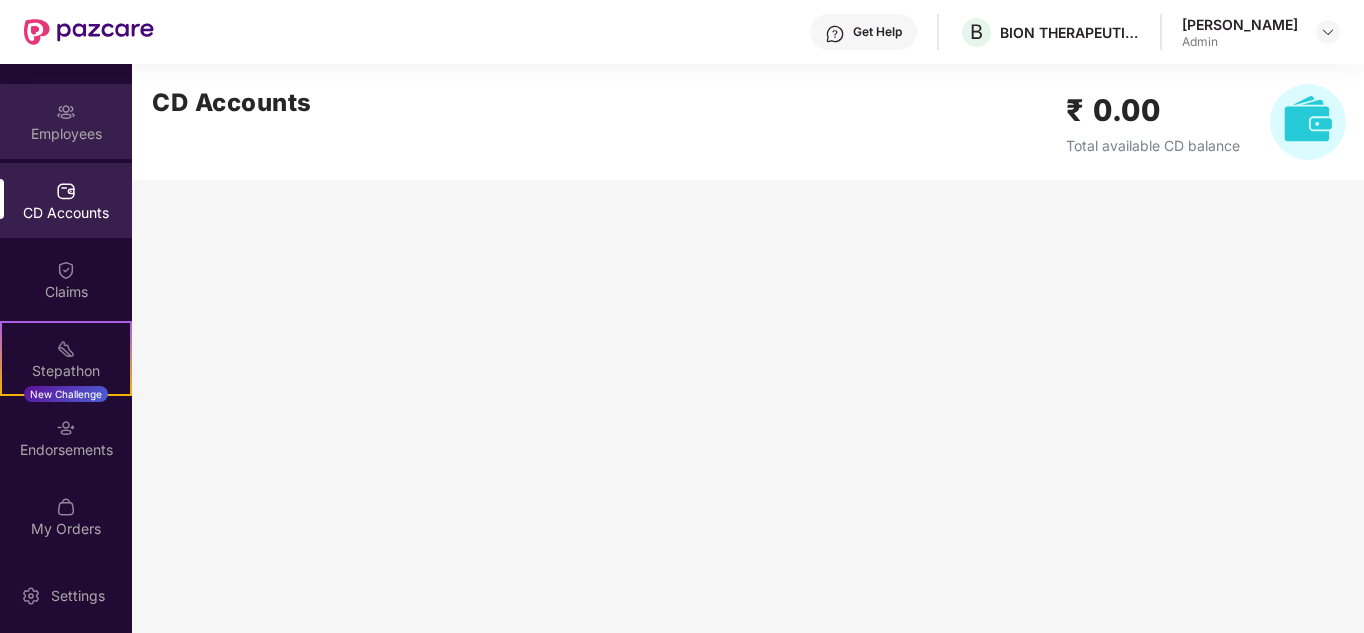 click on "Employees" at bounding box center [66, 134] 